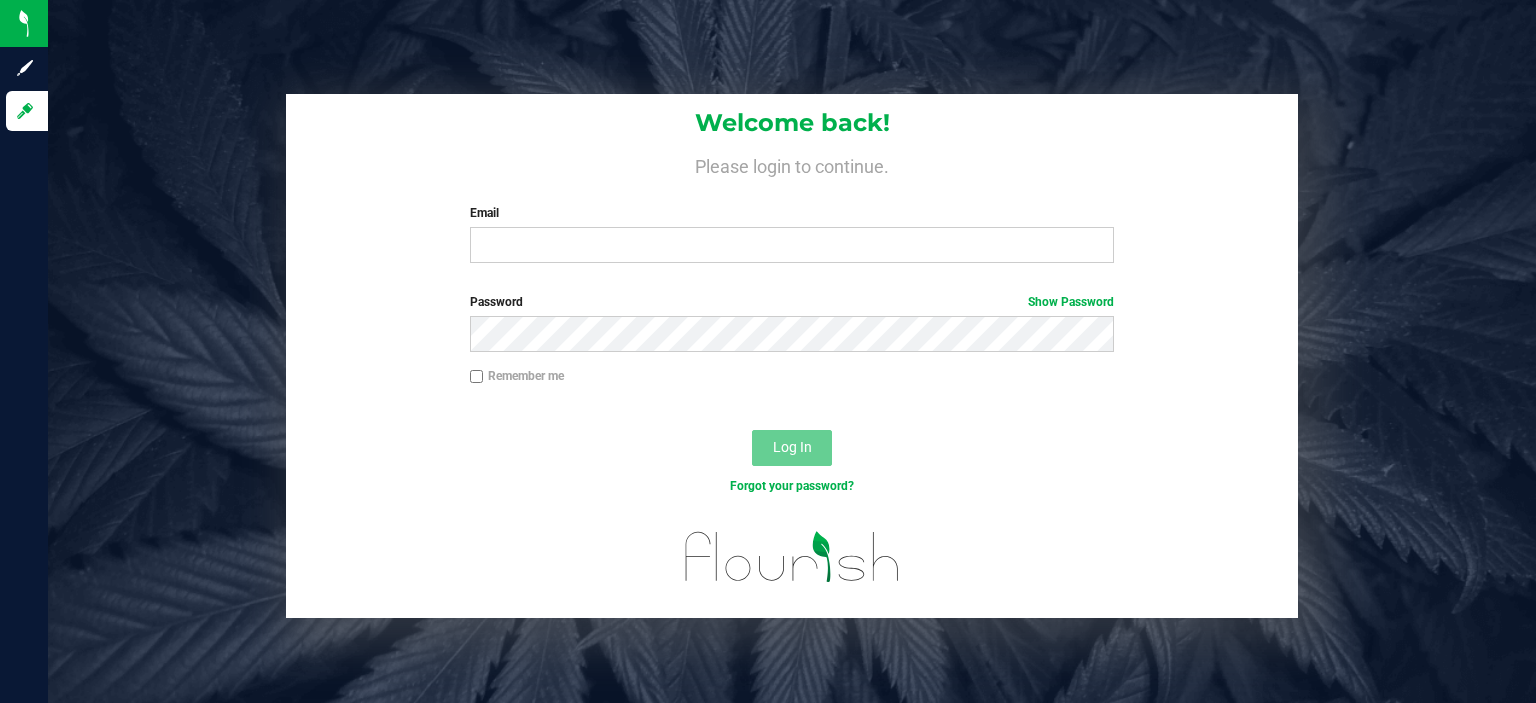scroll, scrollTop: 0, scrollLeft: 0, axis: both 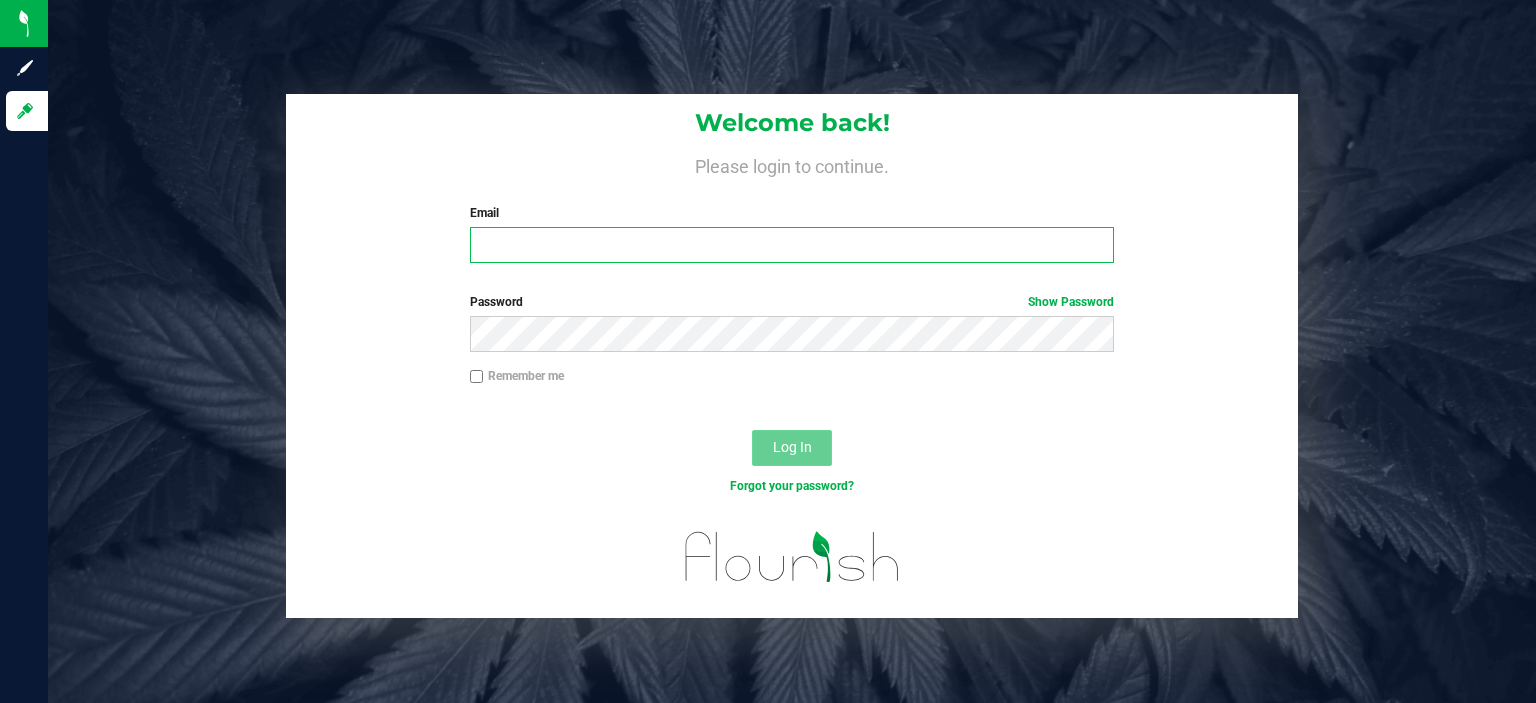 type on "rhill@liveparallel.com" 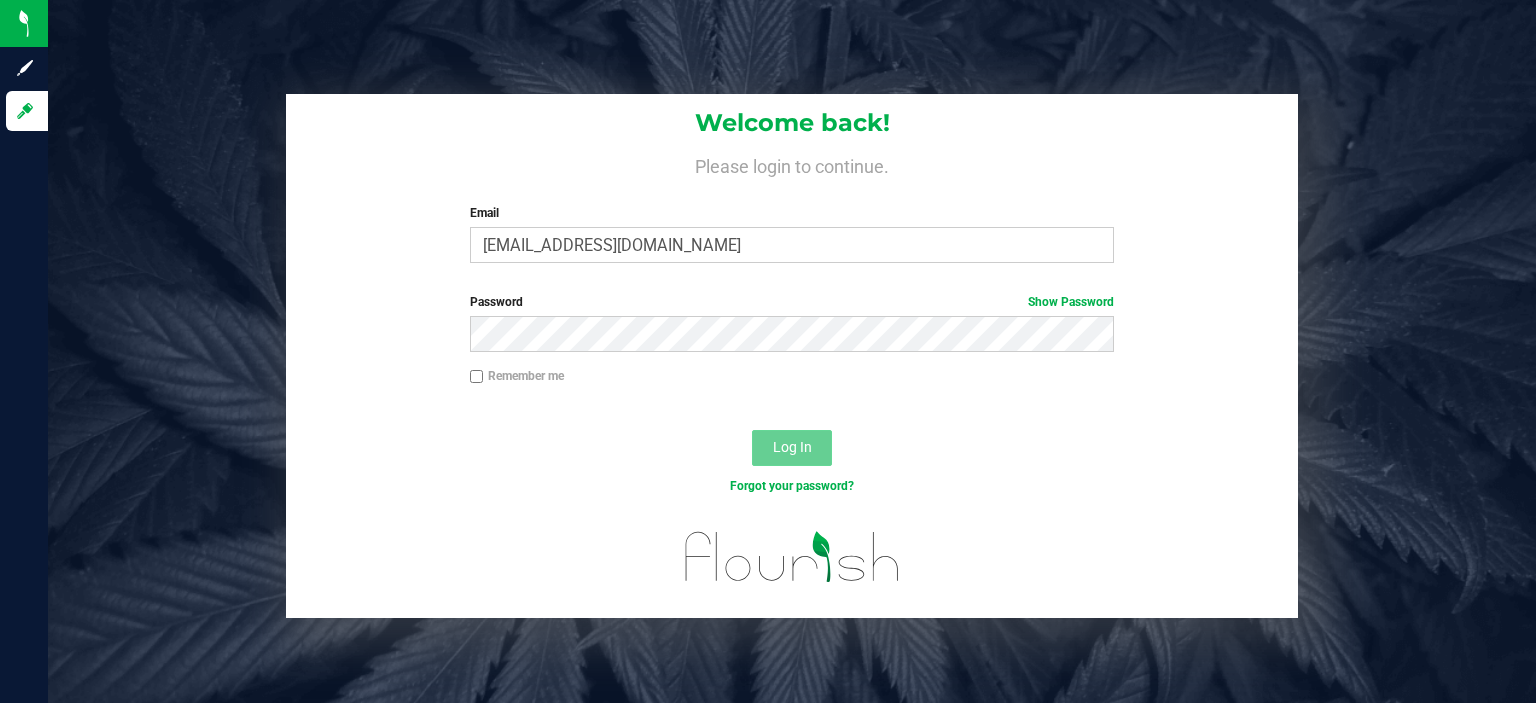 click on "Log In" at bounding box center [792, 447] 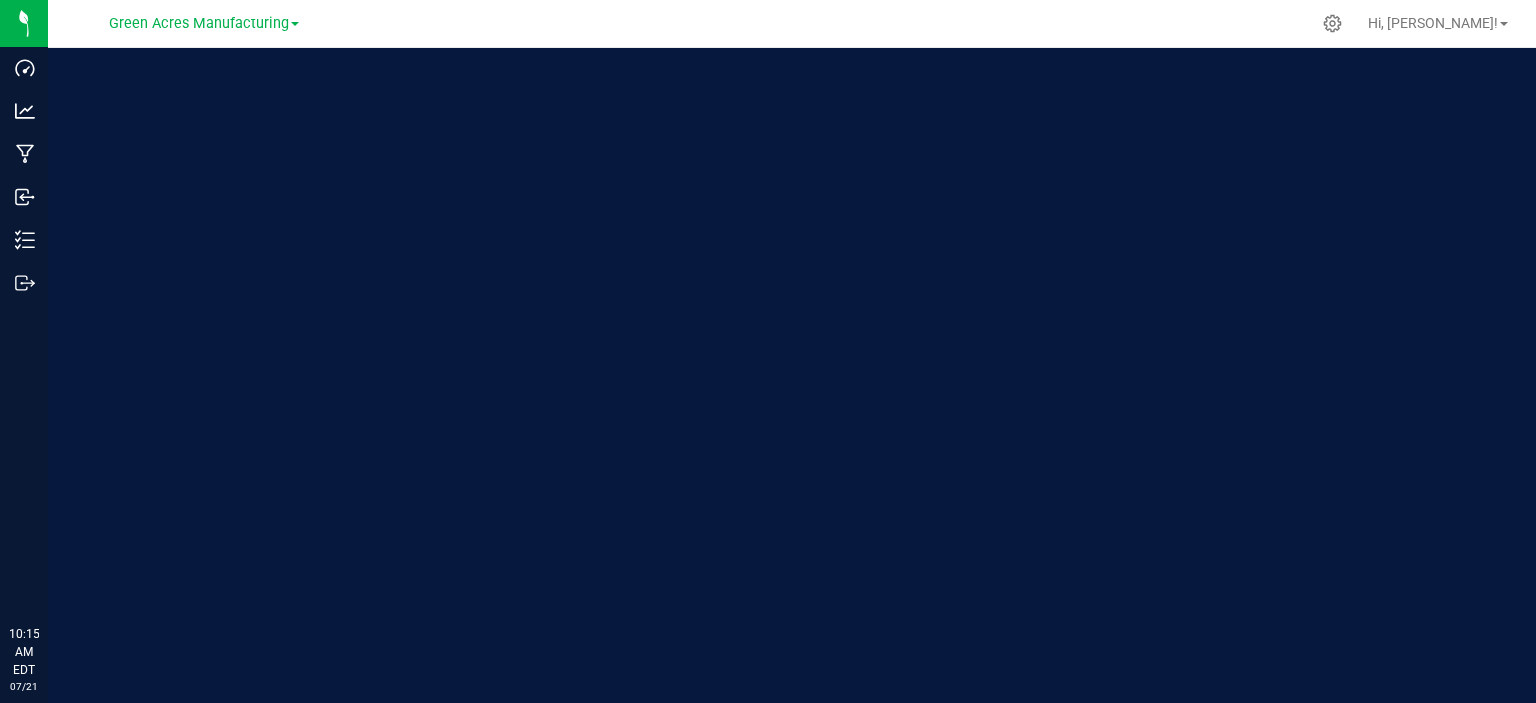 scroll, scrollTop: 0, scrollLeft: 0, axis: both 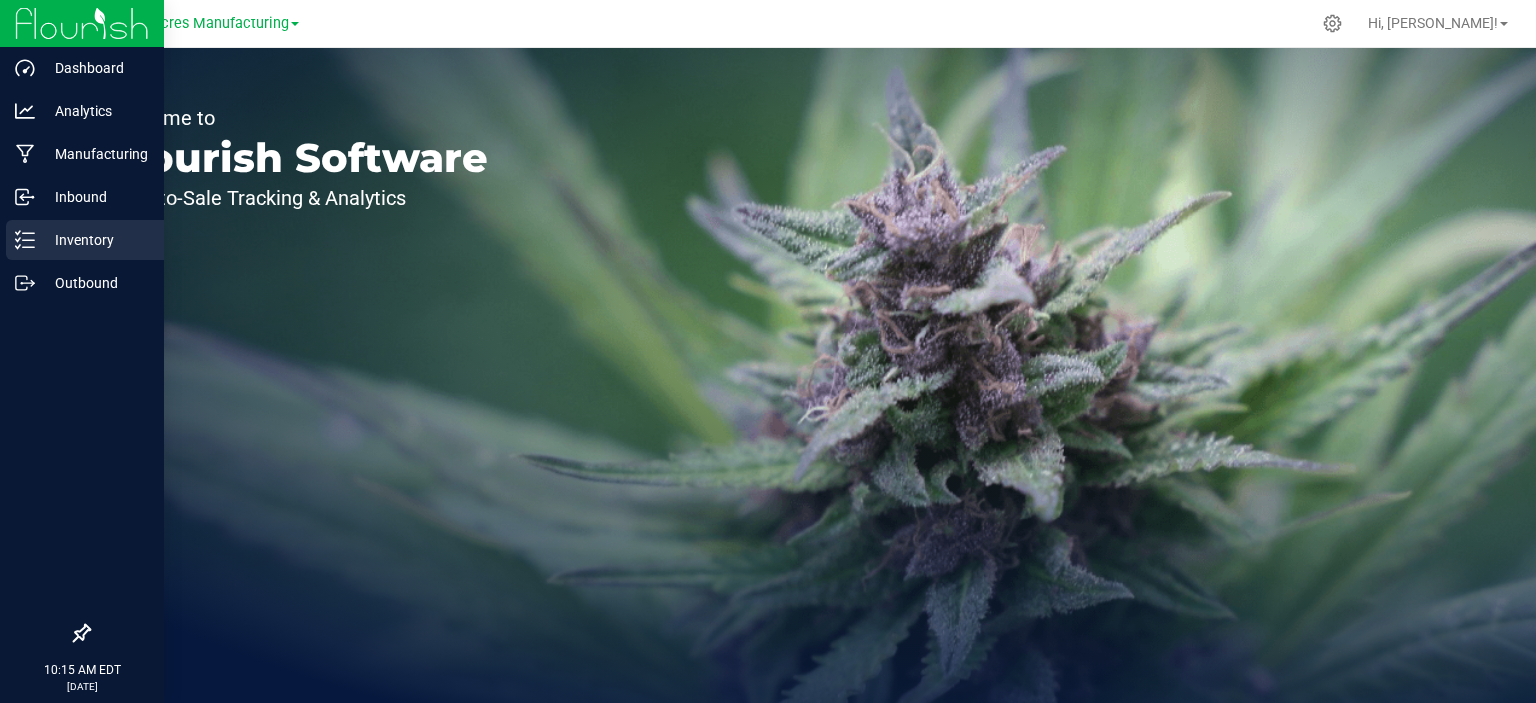 click on "Inventory" at bounding box center (95, 240) 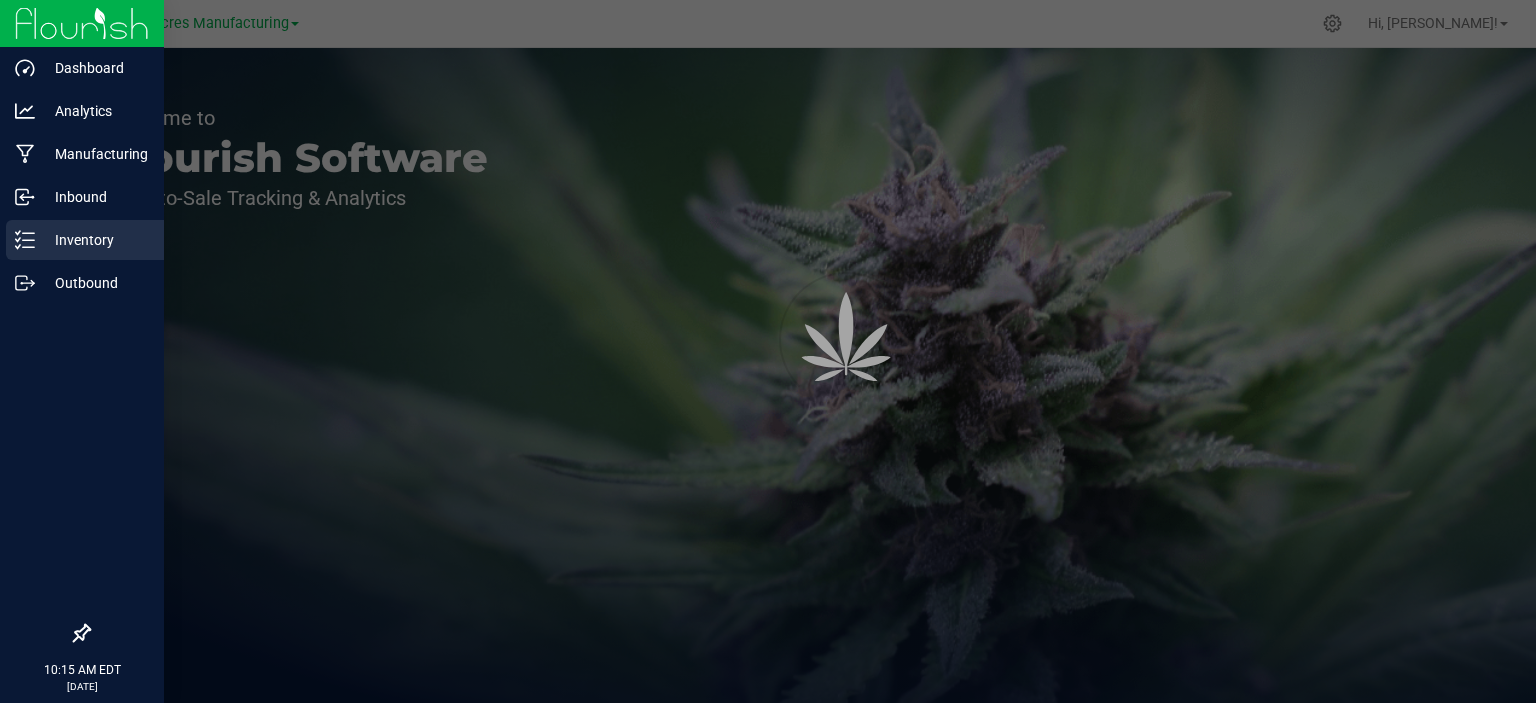 scroll, scrollTop: 0, scrollLeft: 0, axis: both 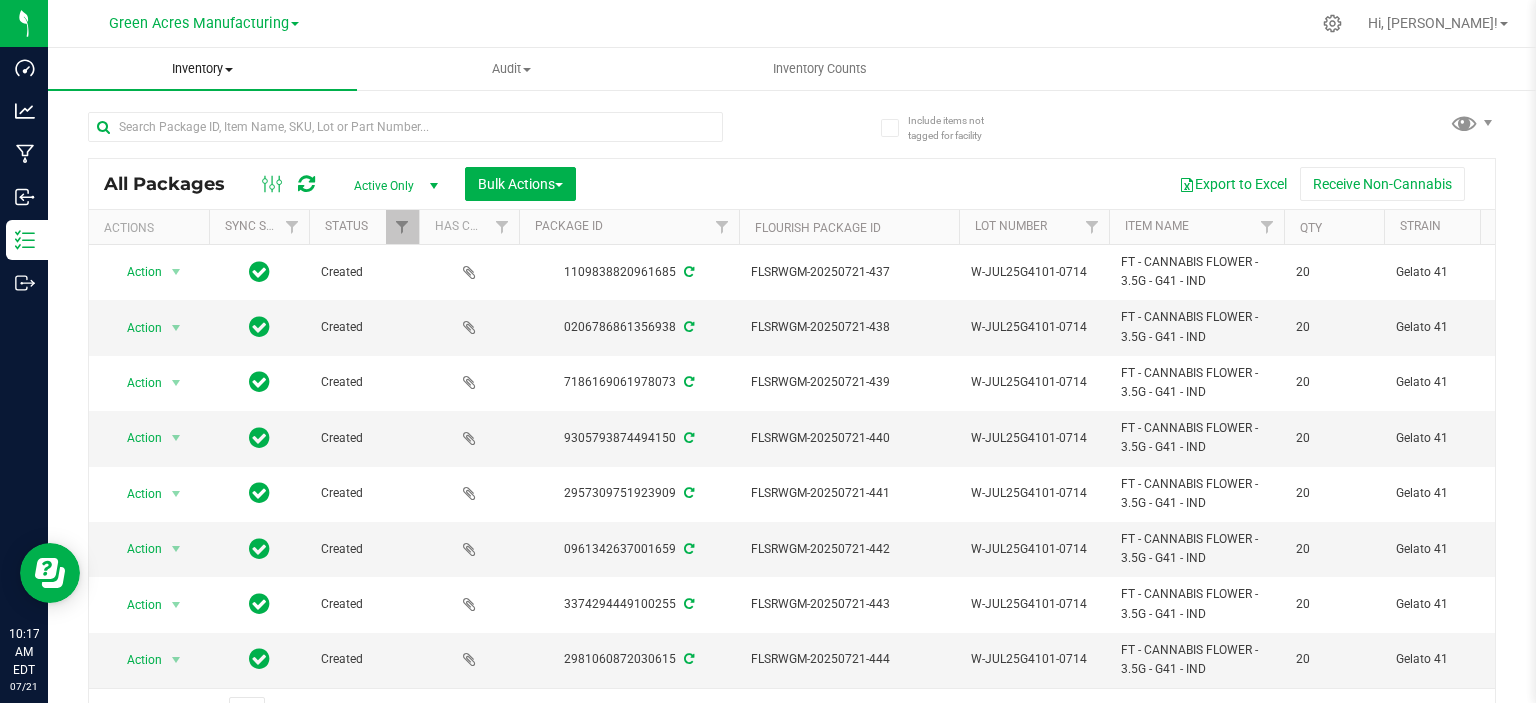 click on "Inventory
All packages
All inventory
Waste log
Create inventory" at bounding box center (202, 69) 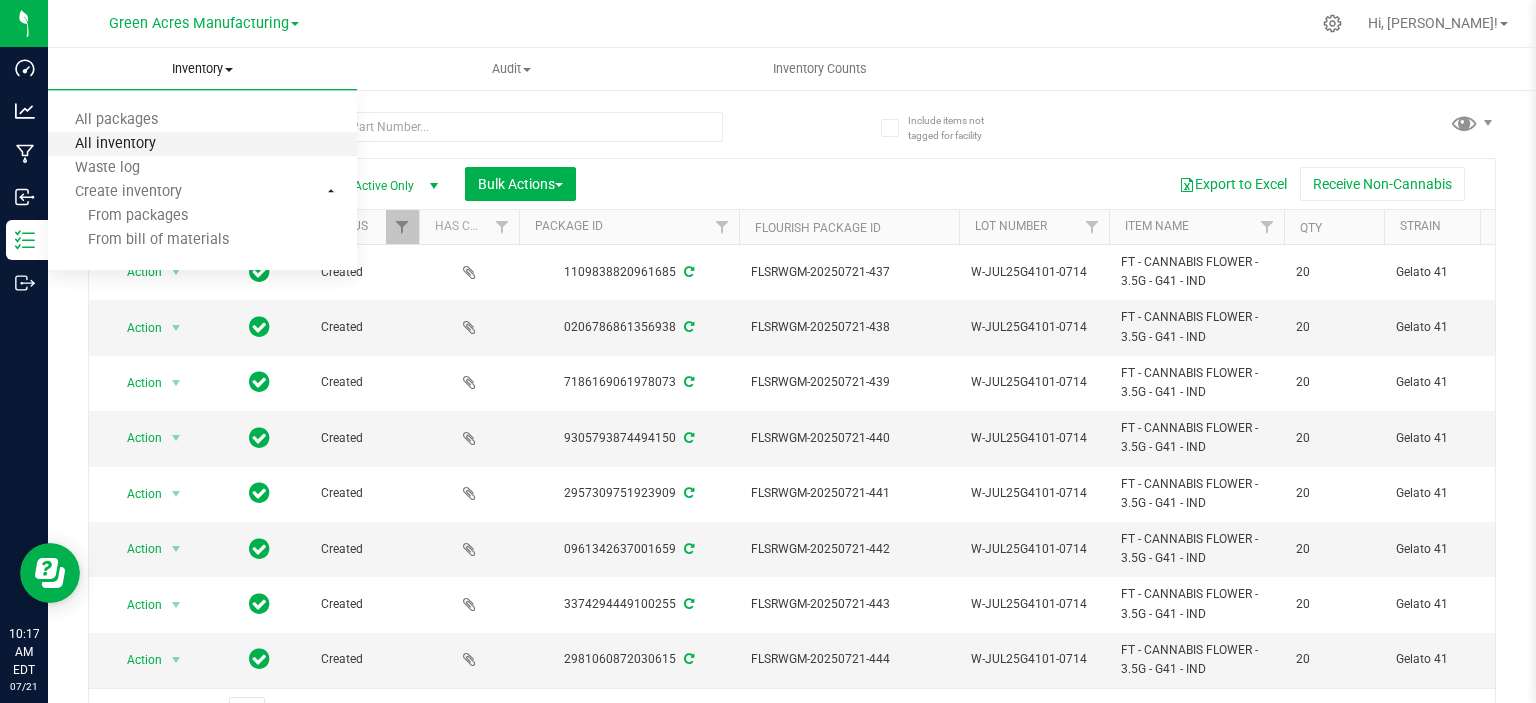 click on "All inventory" at bounding box center (115, 144) 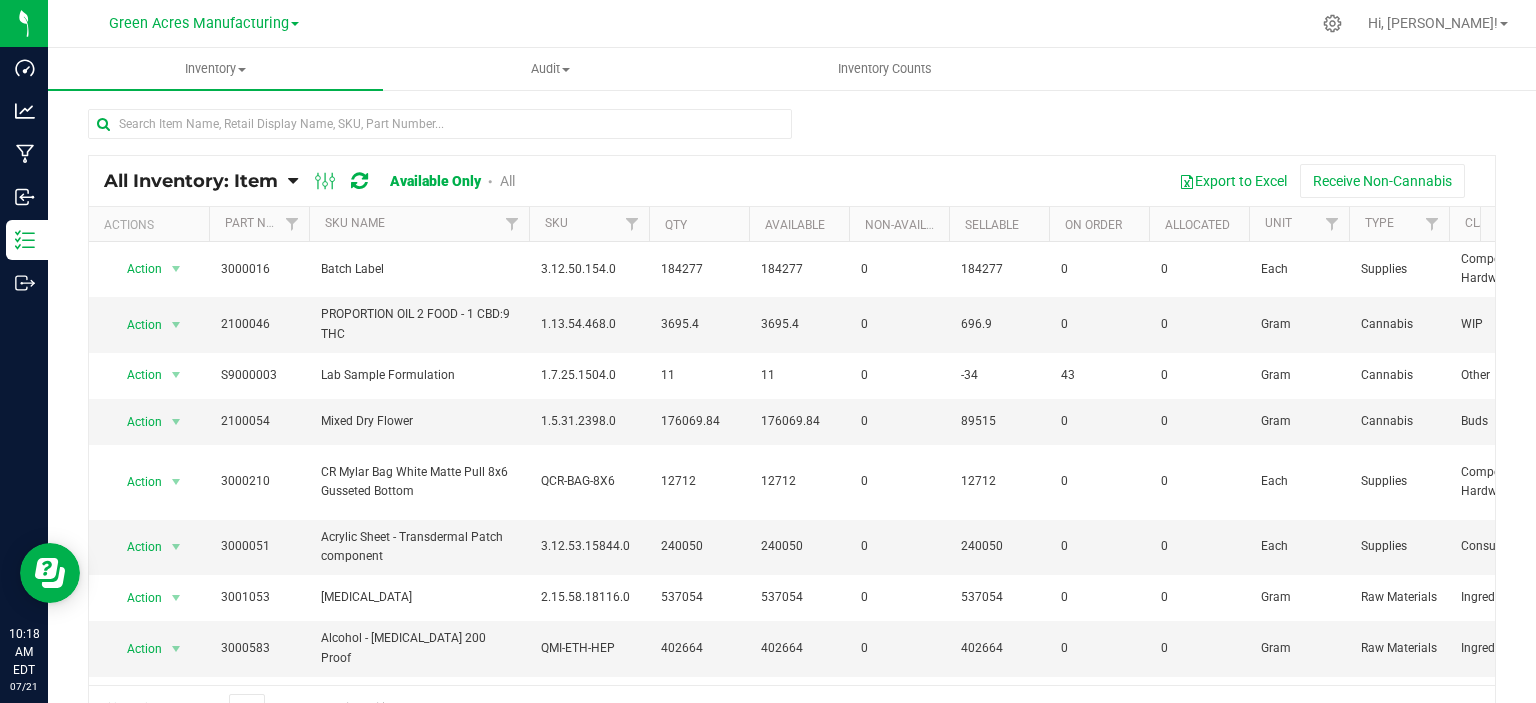click on "All Inventory: Item" at bounding box center (191, 181) 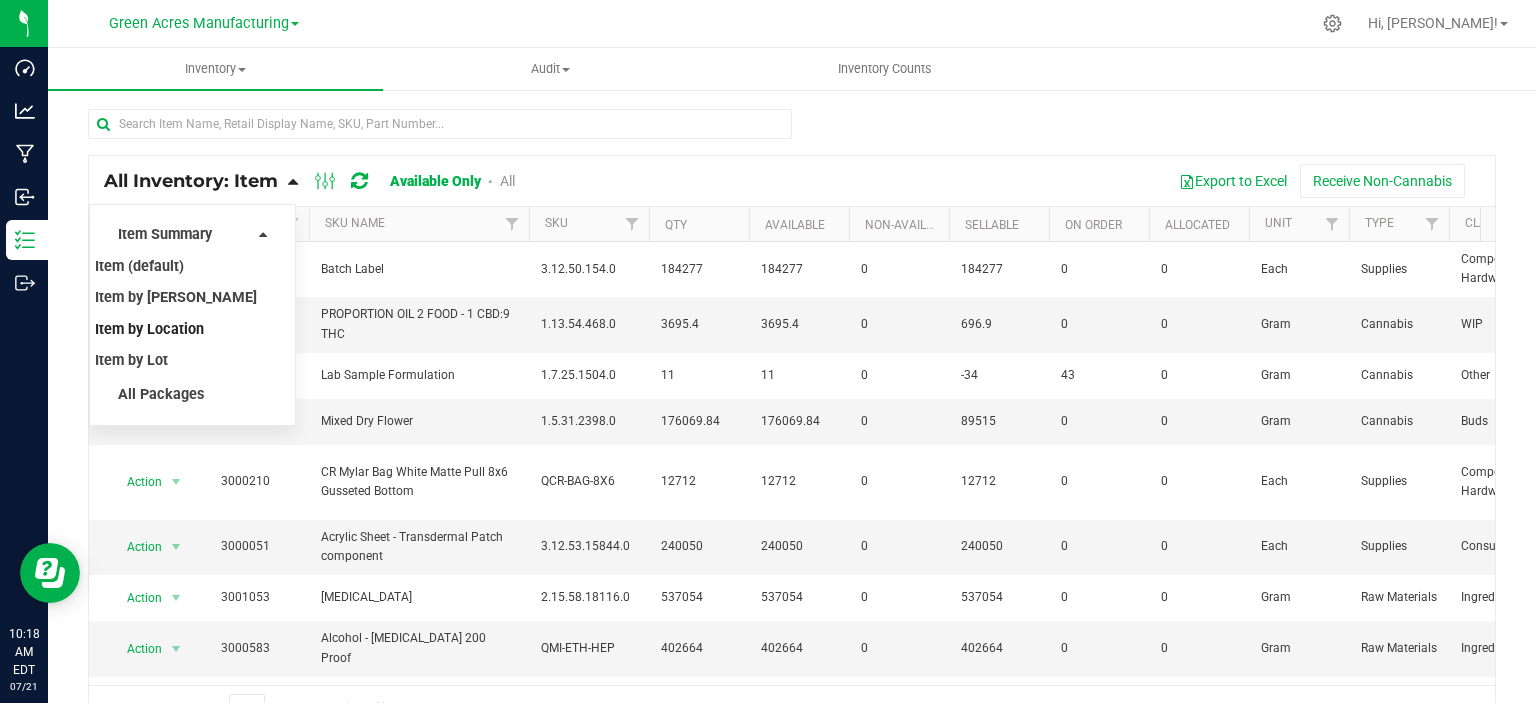 click on "Item by Location" at bounding box center (149, 329) 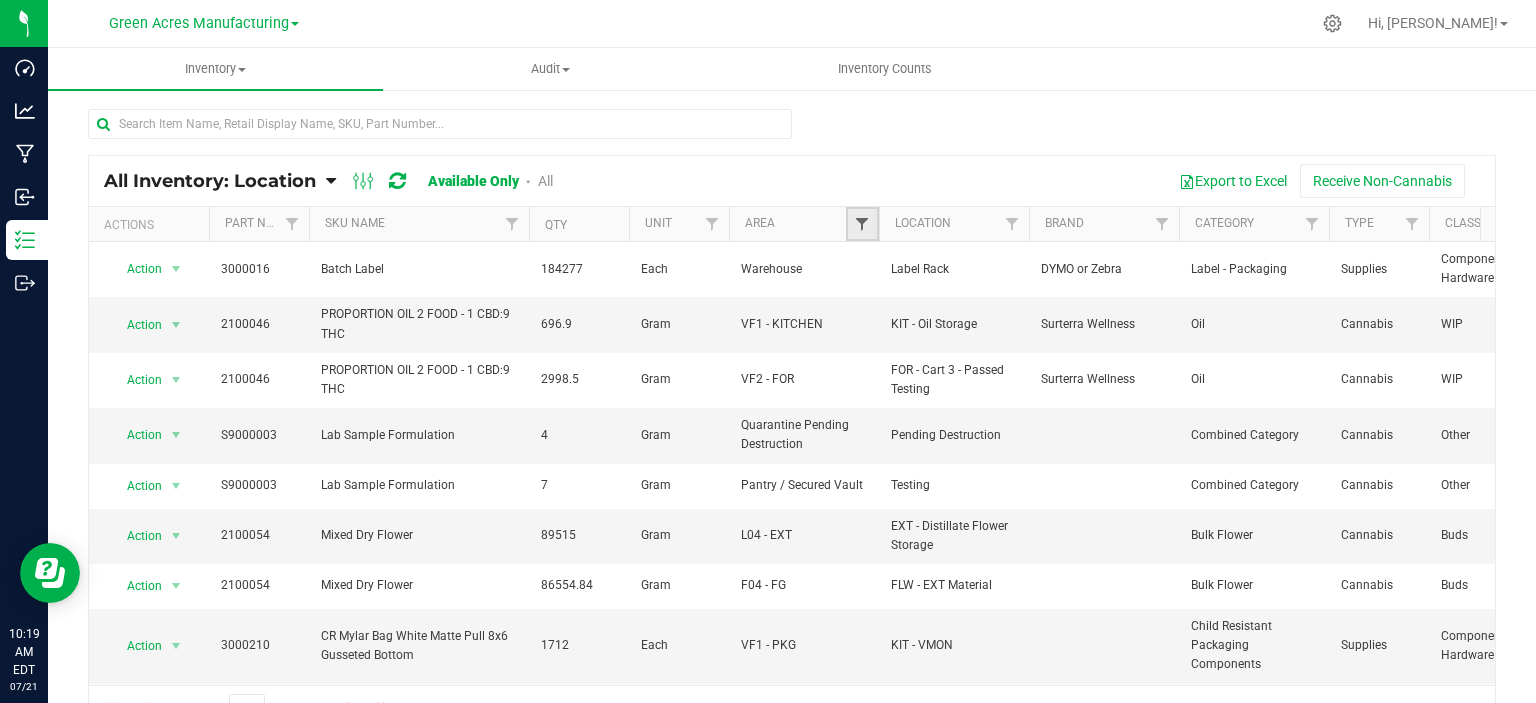 click at bounding box center (862, 224) 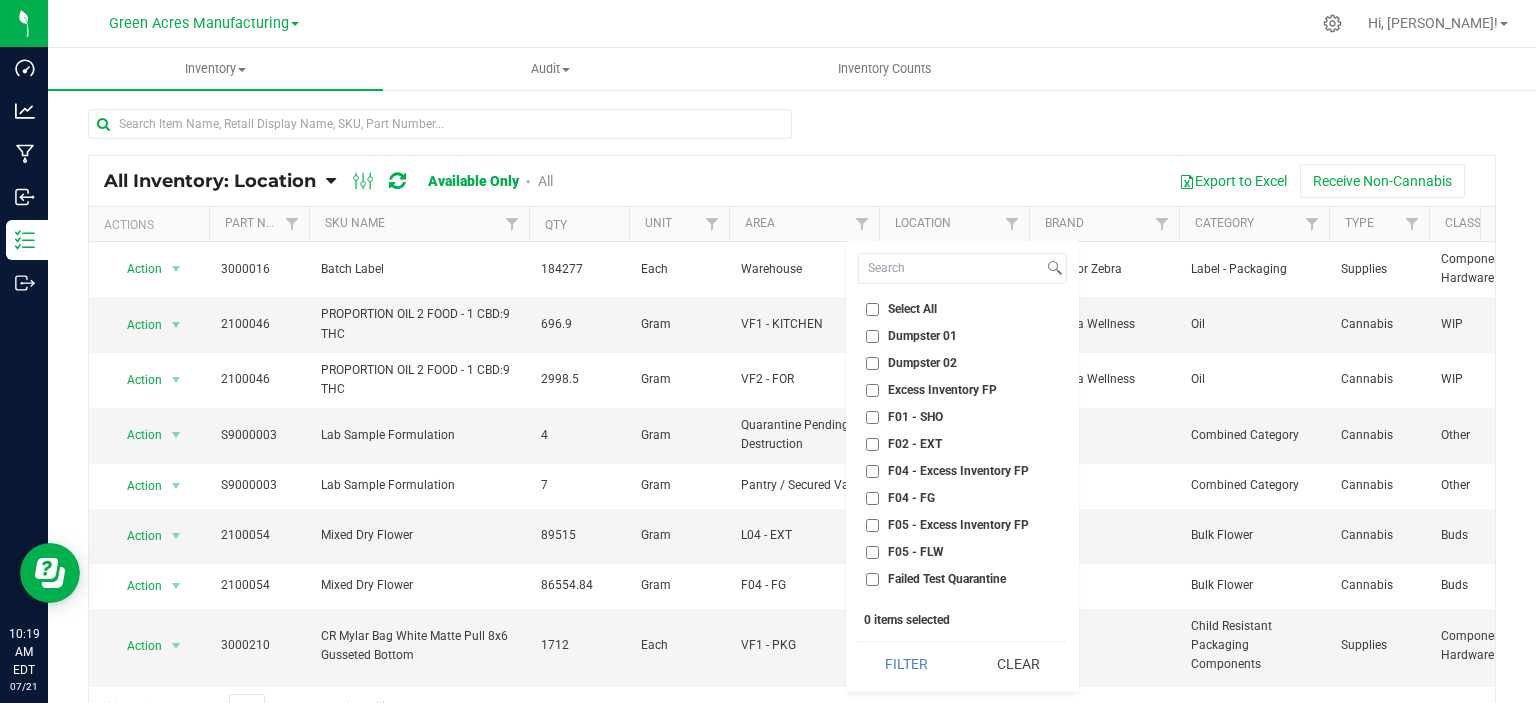 drag, startPoint x: 884, startPoint y: 304, endPoint x: 895, endPoint y: 324, distance: 22.825424 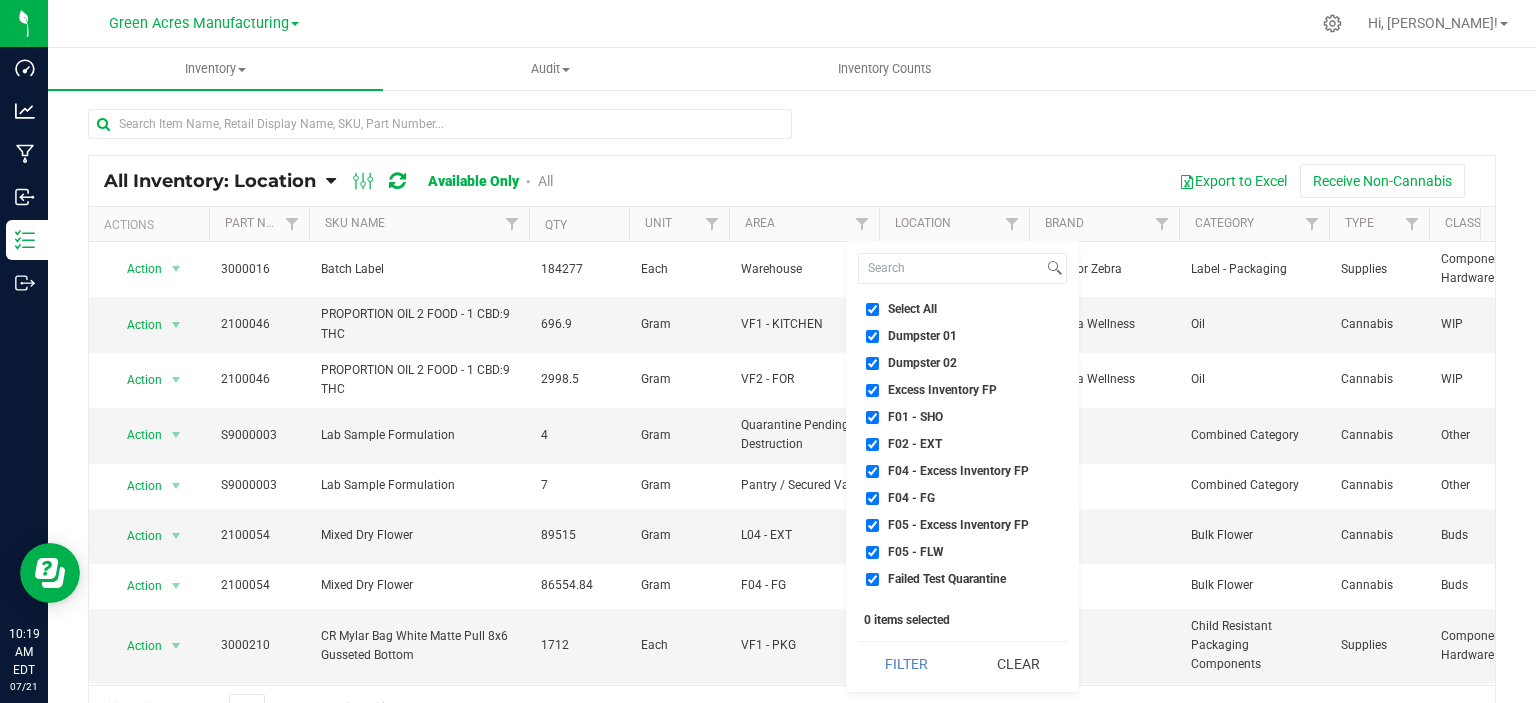 checkbox on "true" 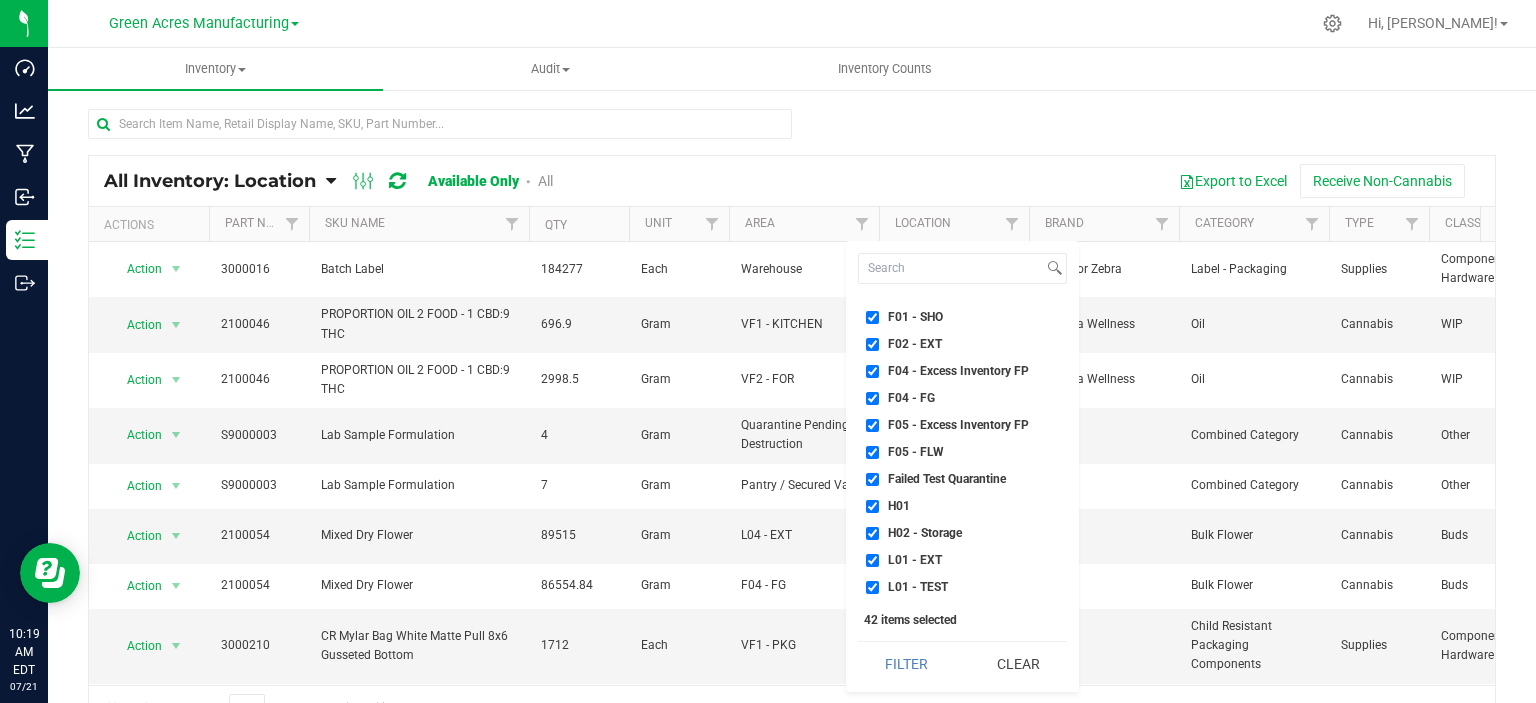 click on "Failed Test Quarantine" at bounding box center [947, 479] 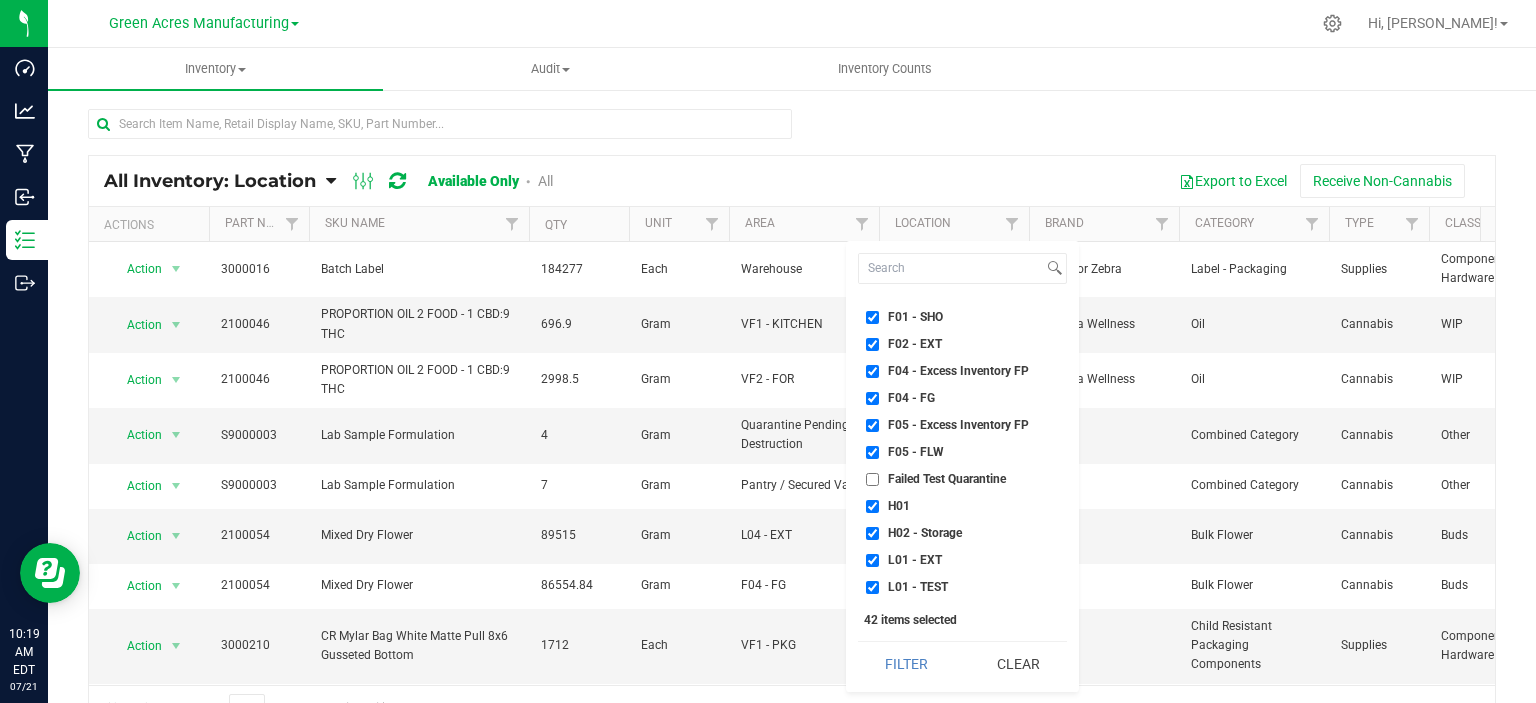 checkbox on "false" 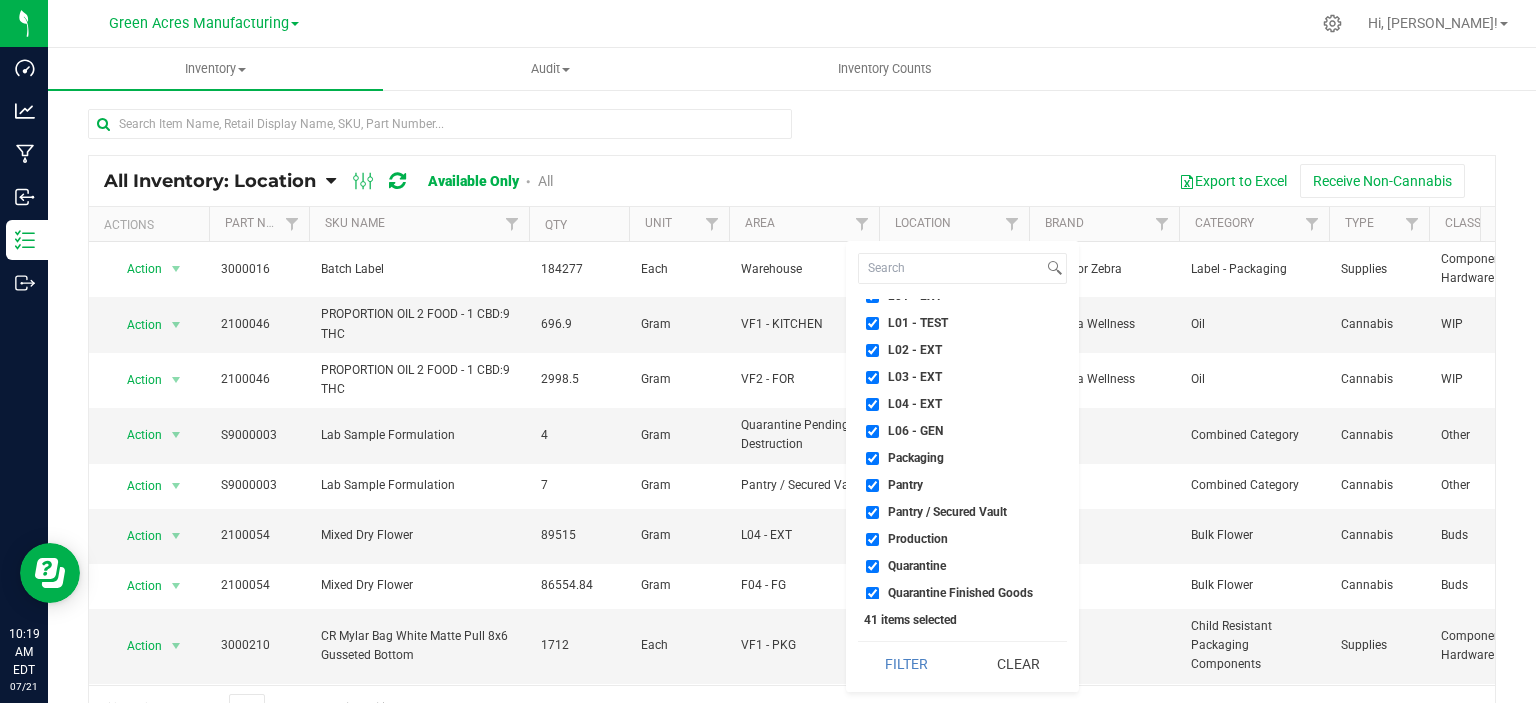scroll, scrollTop: 400, scrollLeft: 0, axis: vertical 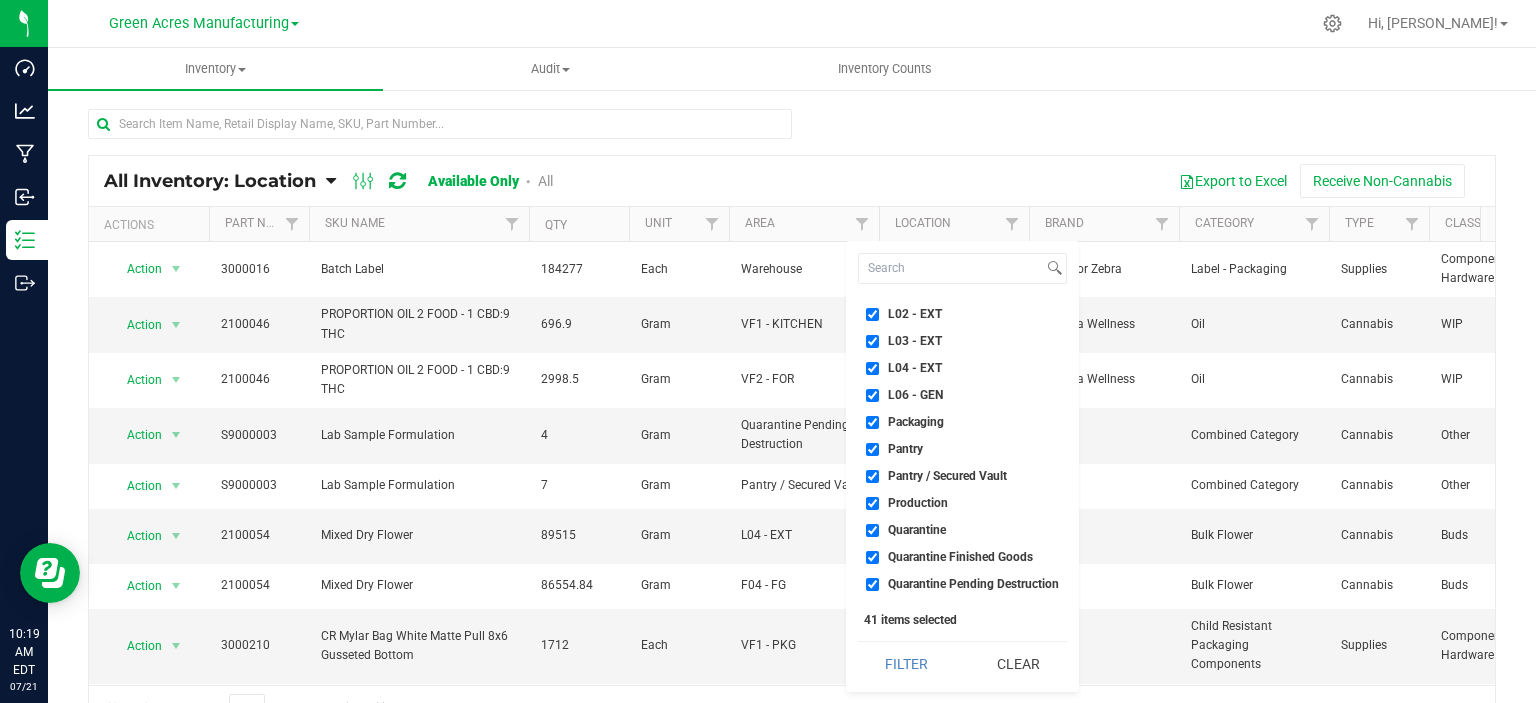 click on "Quarantine" at bounding box center [917, 530] 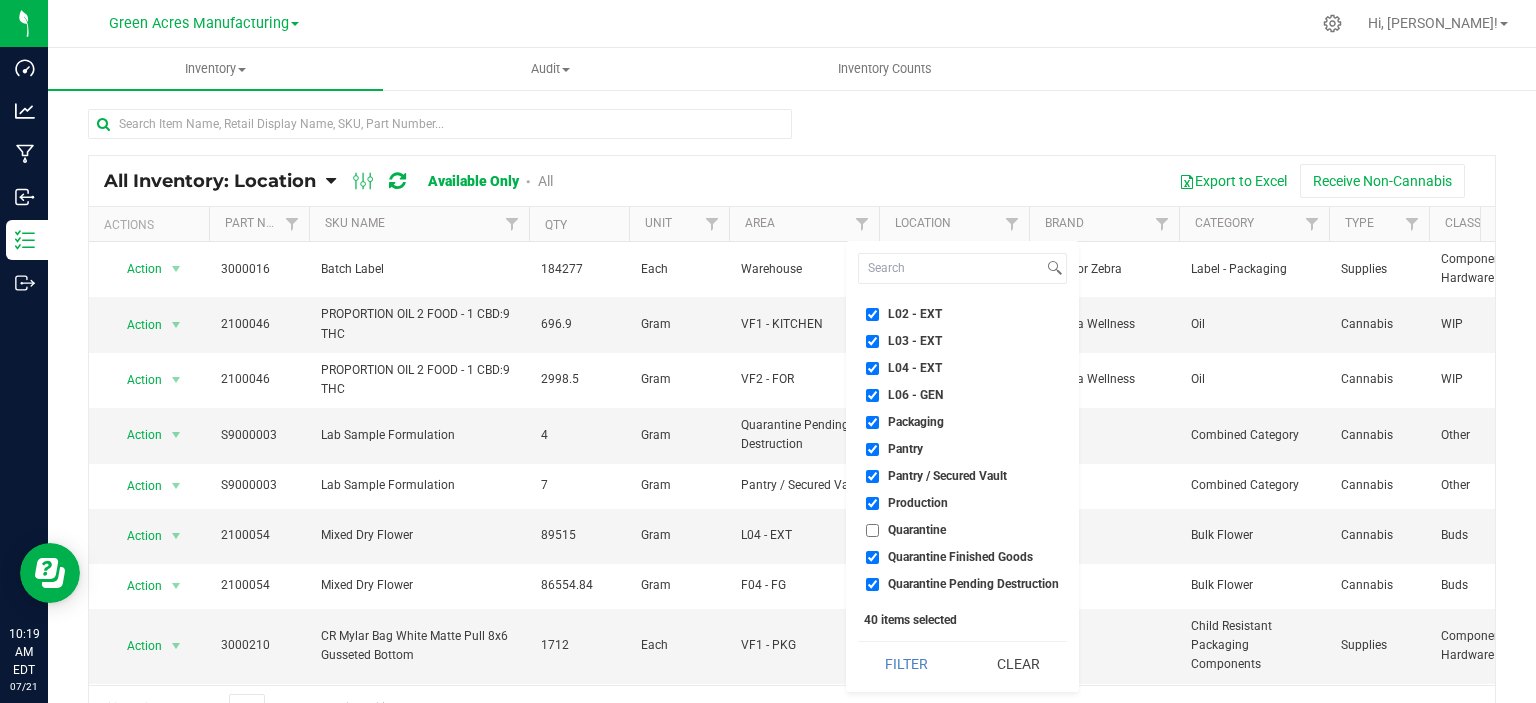 click on "Quarantine Finished Goods" at bounding box center [962, 557] 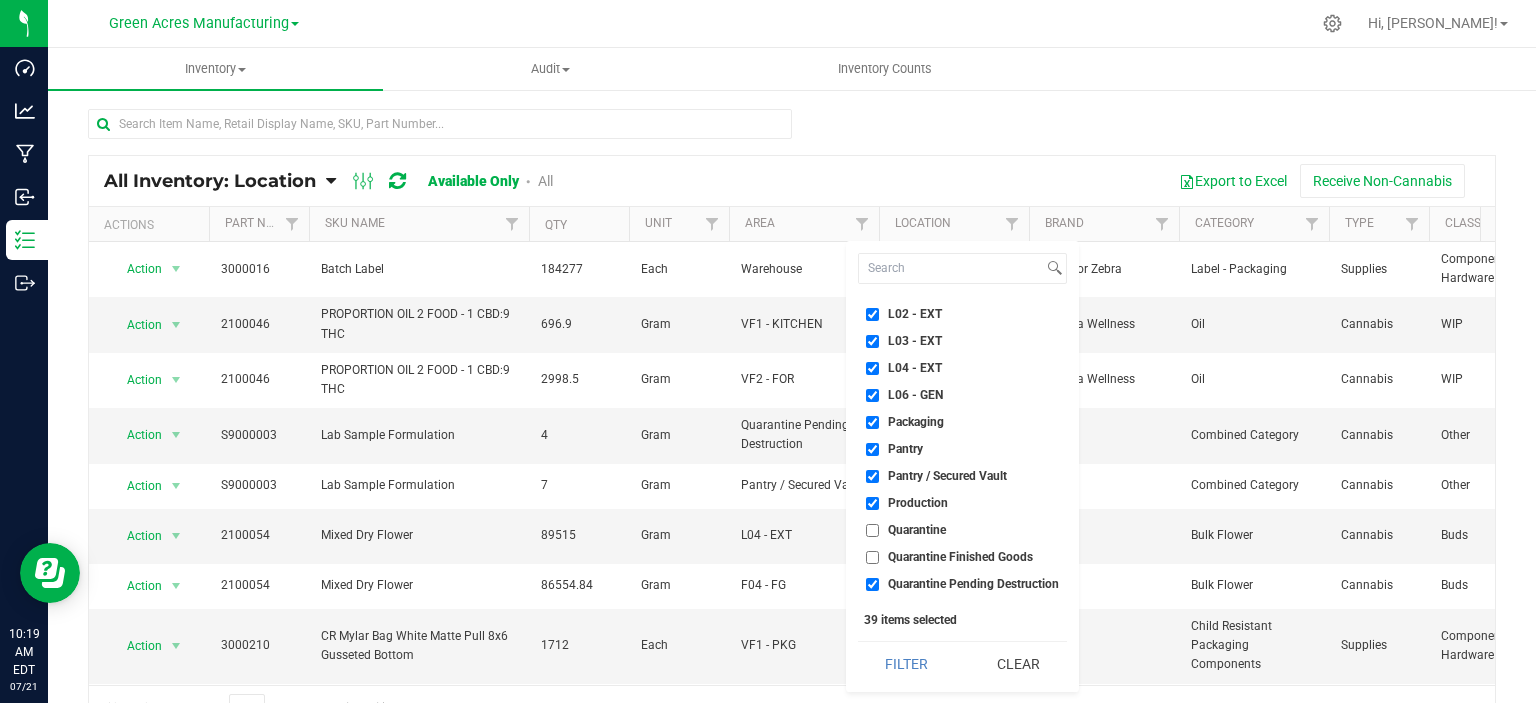 click on "Quarantine Pending Destruction" at bounding box center [973, 584] 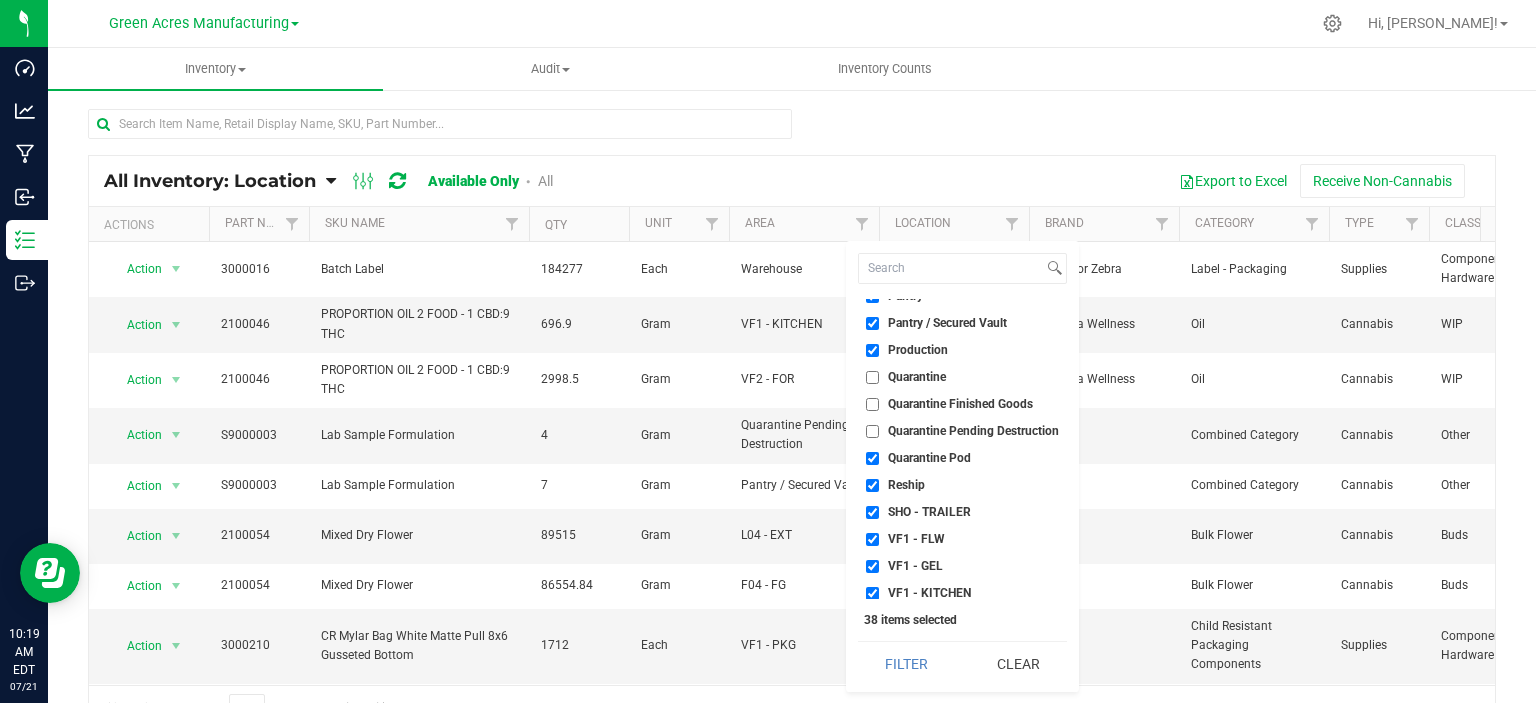 scroll, scrollTop: 600, scrollLeft: 0, axis: vertical 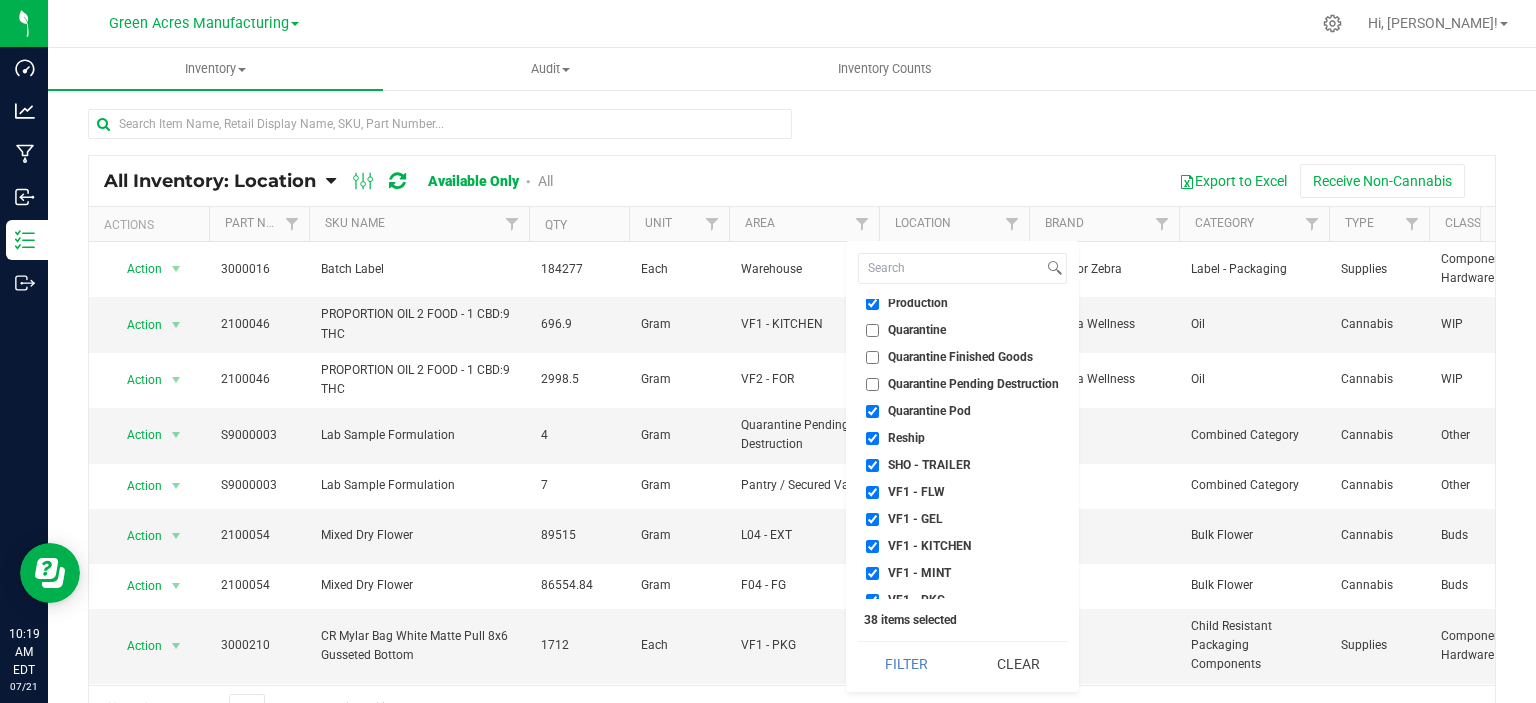 click on "Quarantine Pod" at bounding box center [929, 411] 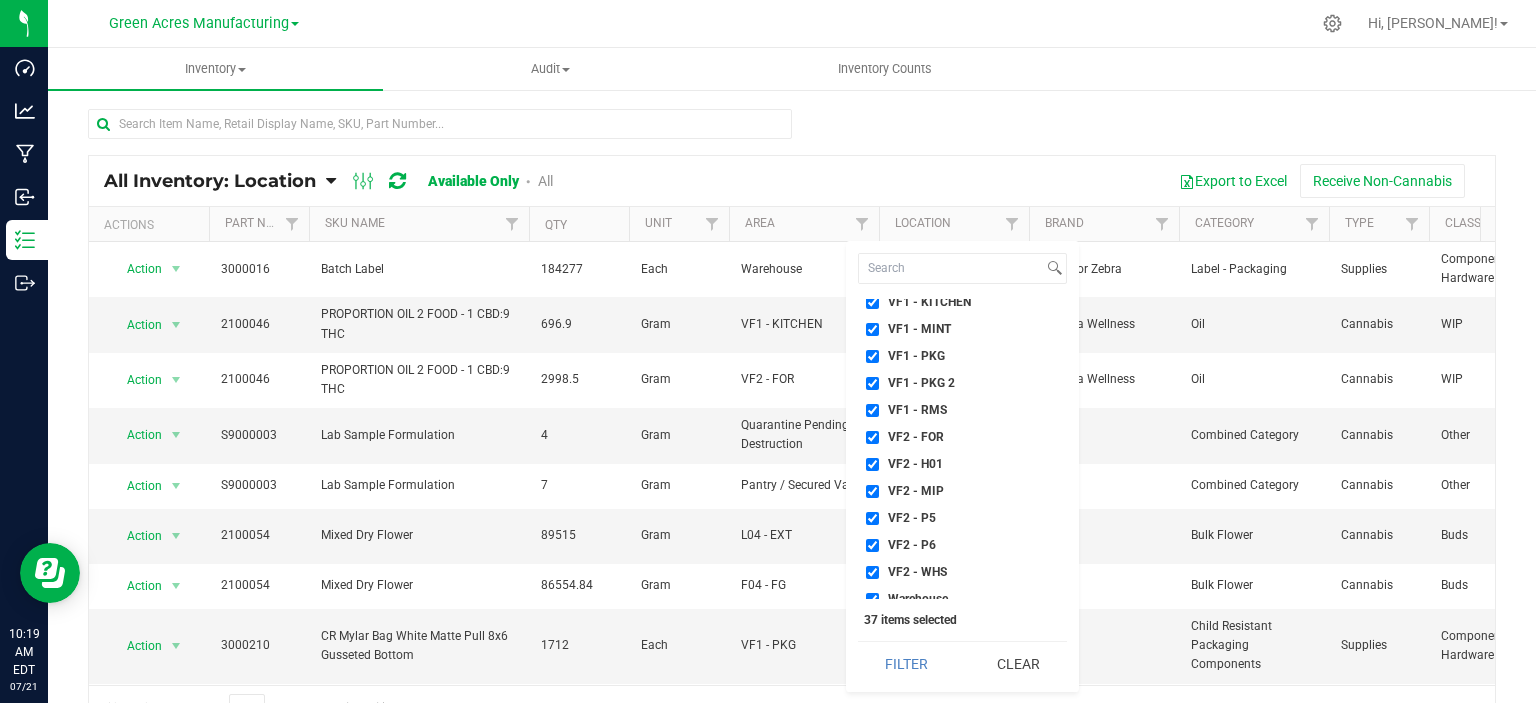 scroll, scrollTop: 855, scrollLeft: 0, axis: vertical 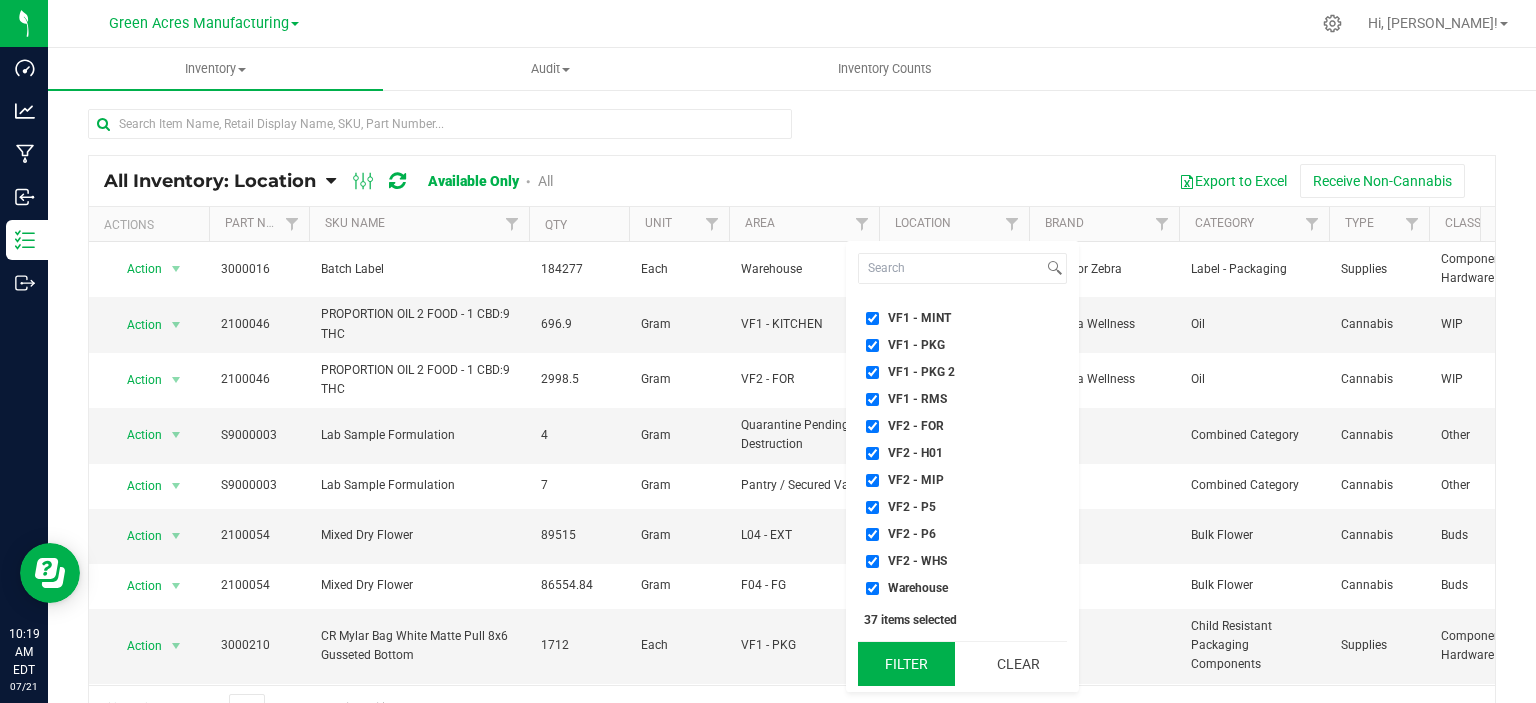 click on "Filter" at bounding box center [906, 664] 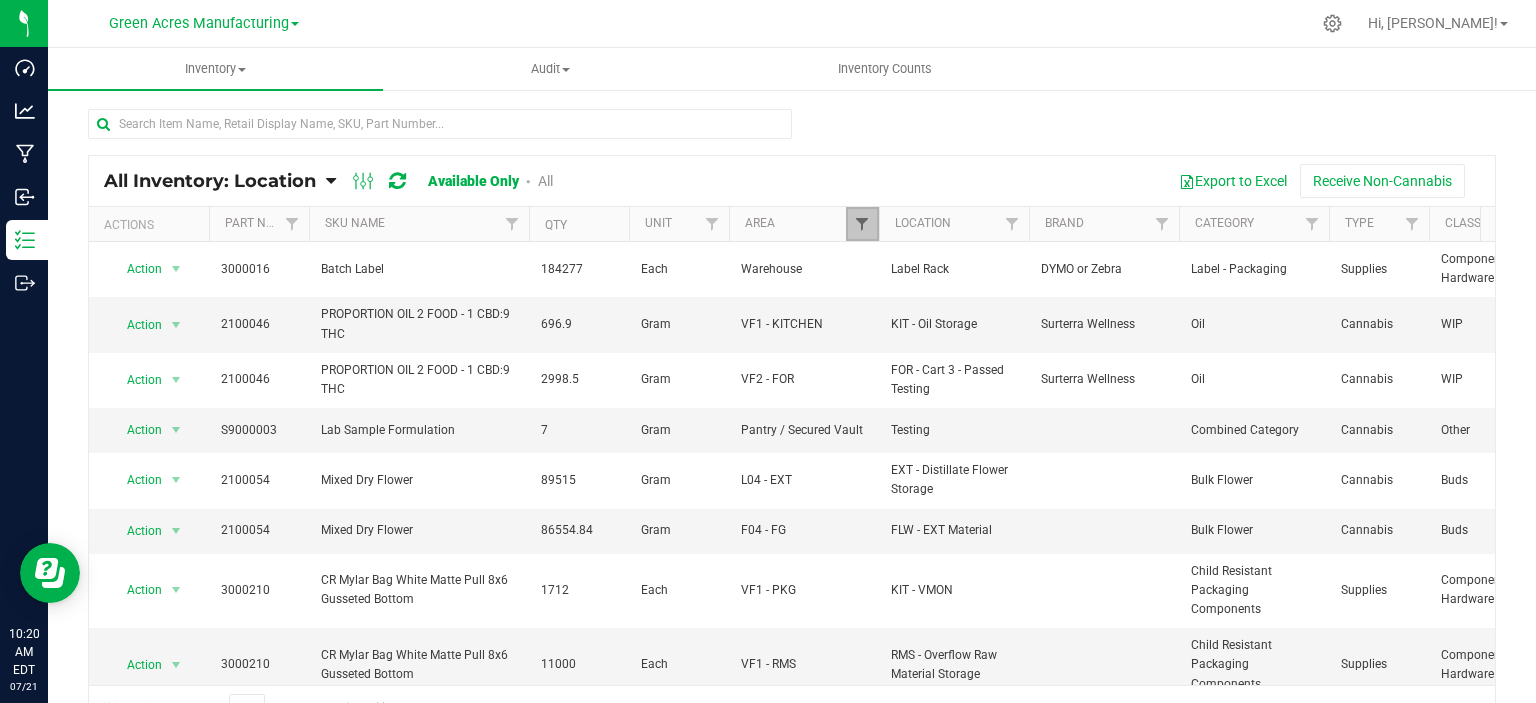 click at bounding box center (862, 224) 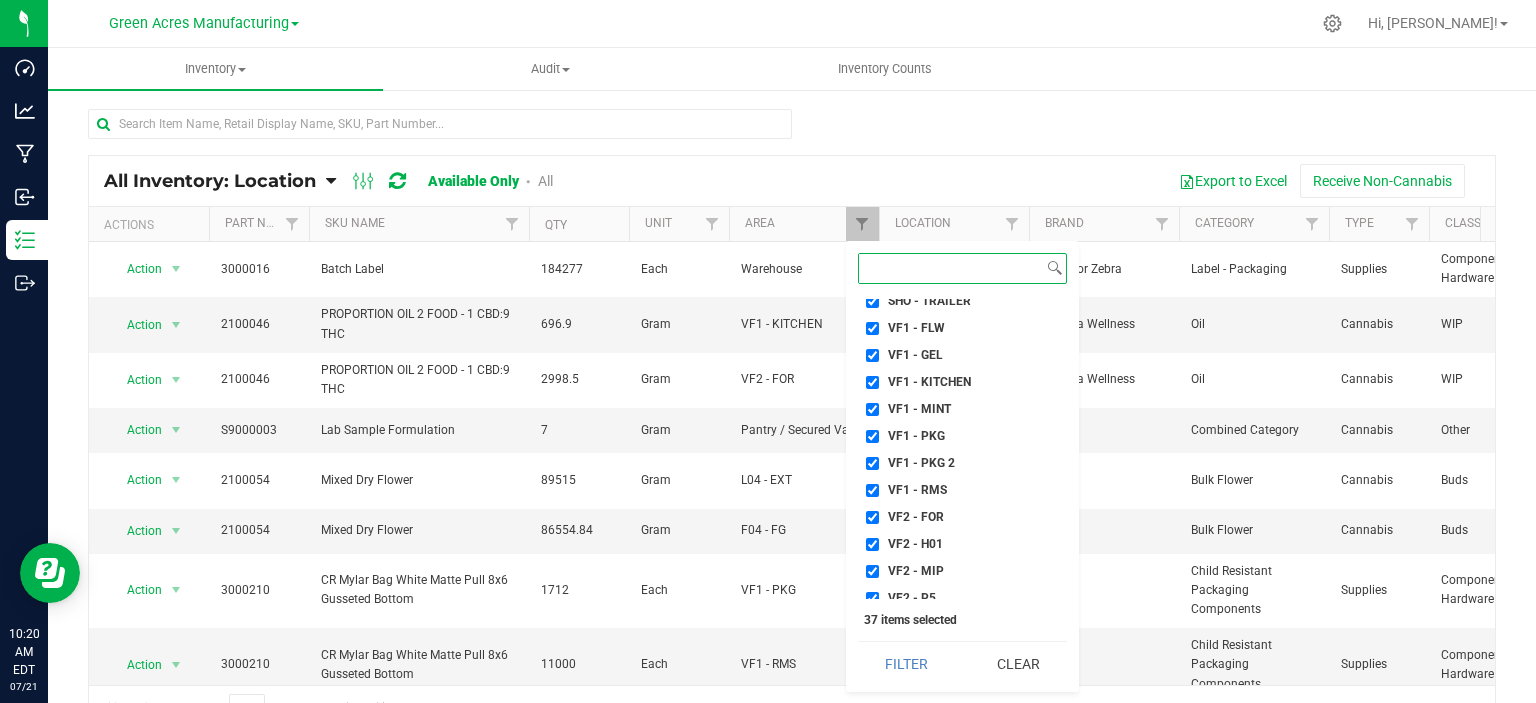 scroll, scrollTop: 855, scrollLeft: 0, axis: vertical 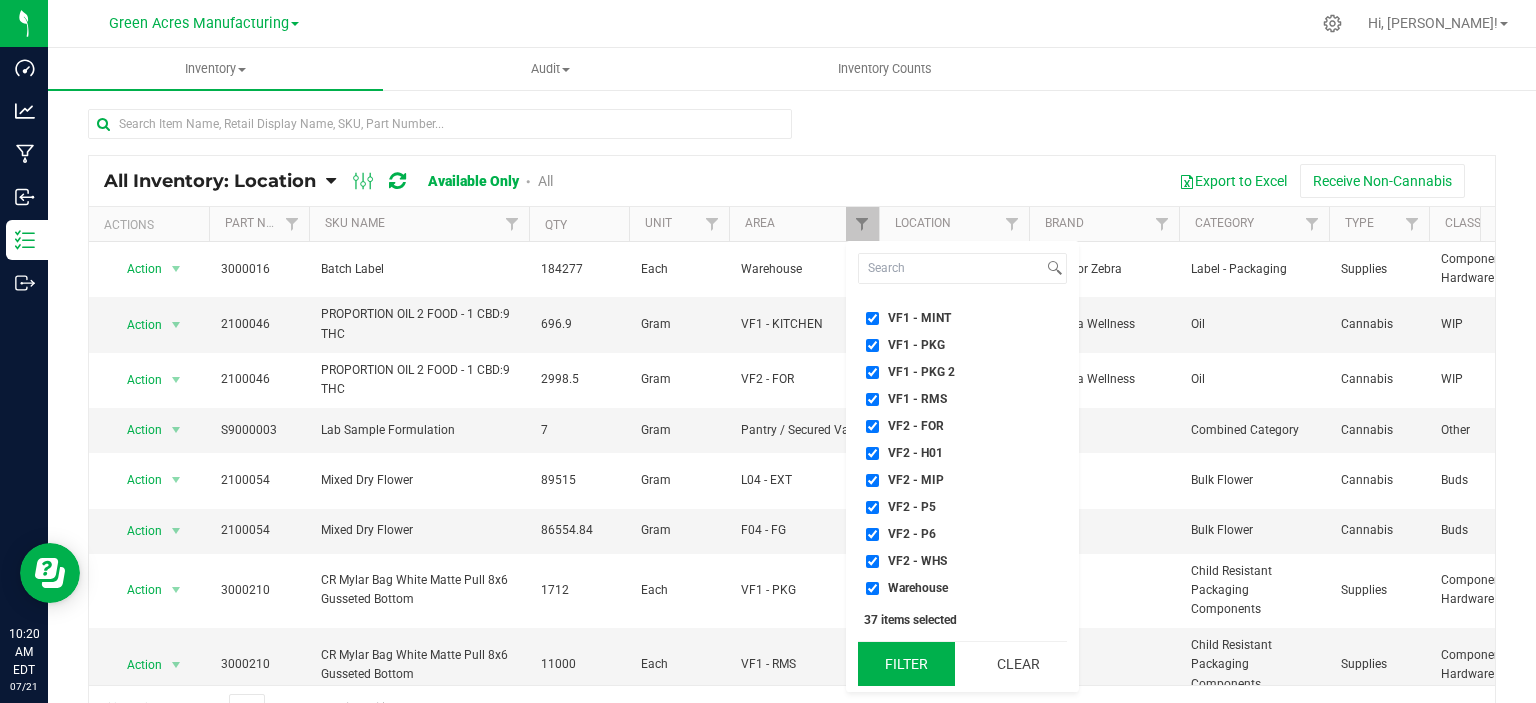 click on "Filter" at bounding box center [906, 664] 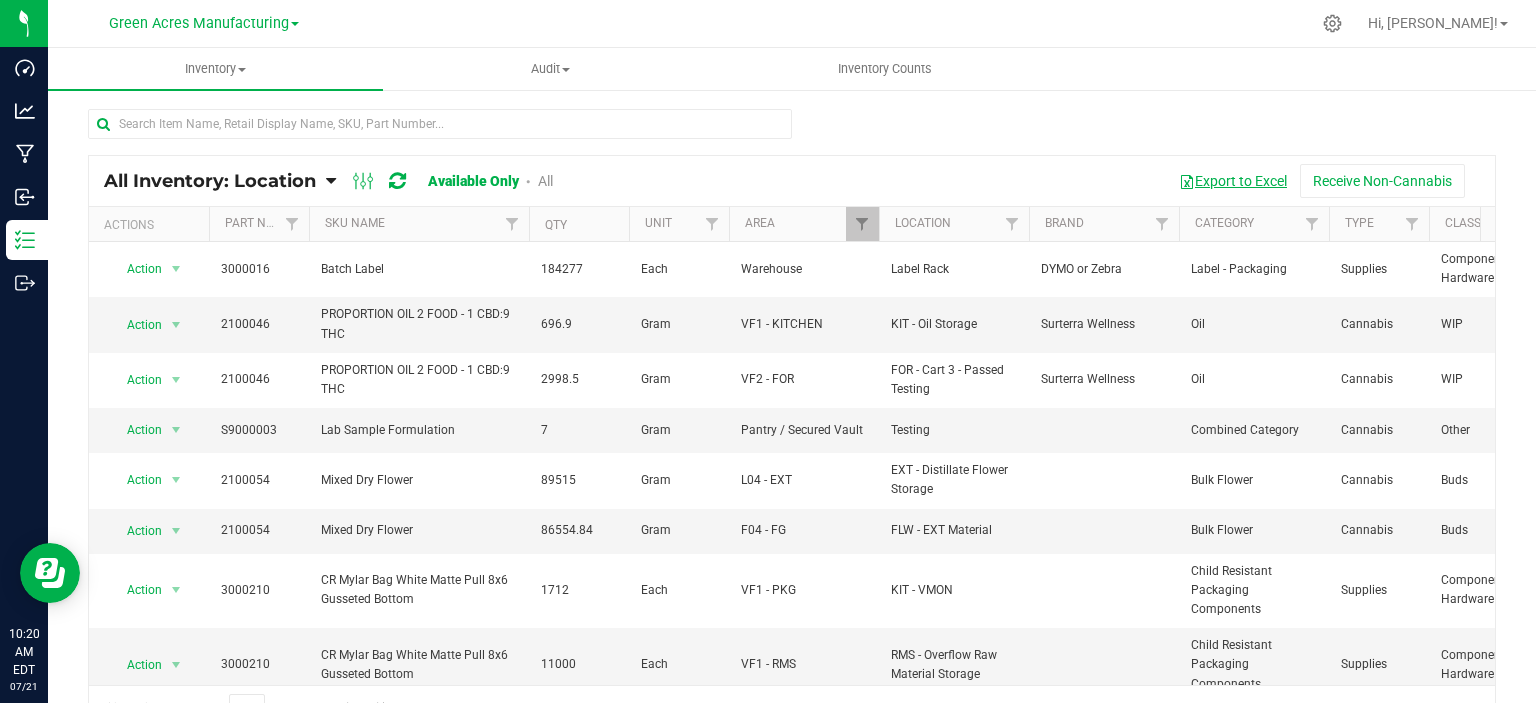 click on "Export to Excel" at bounding box center [1233, 181] 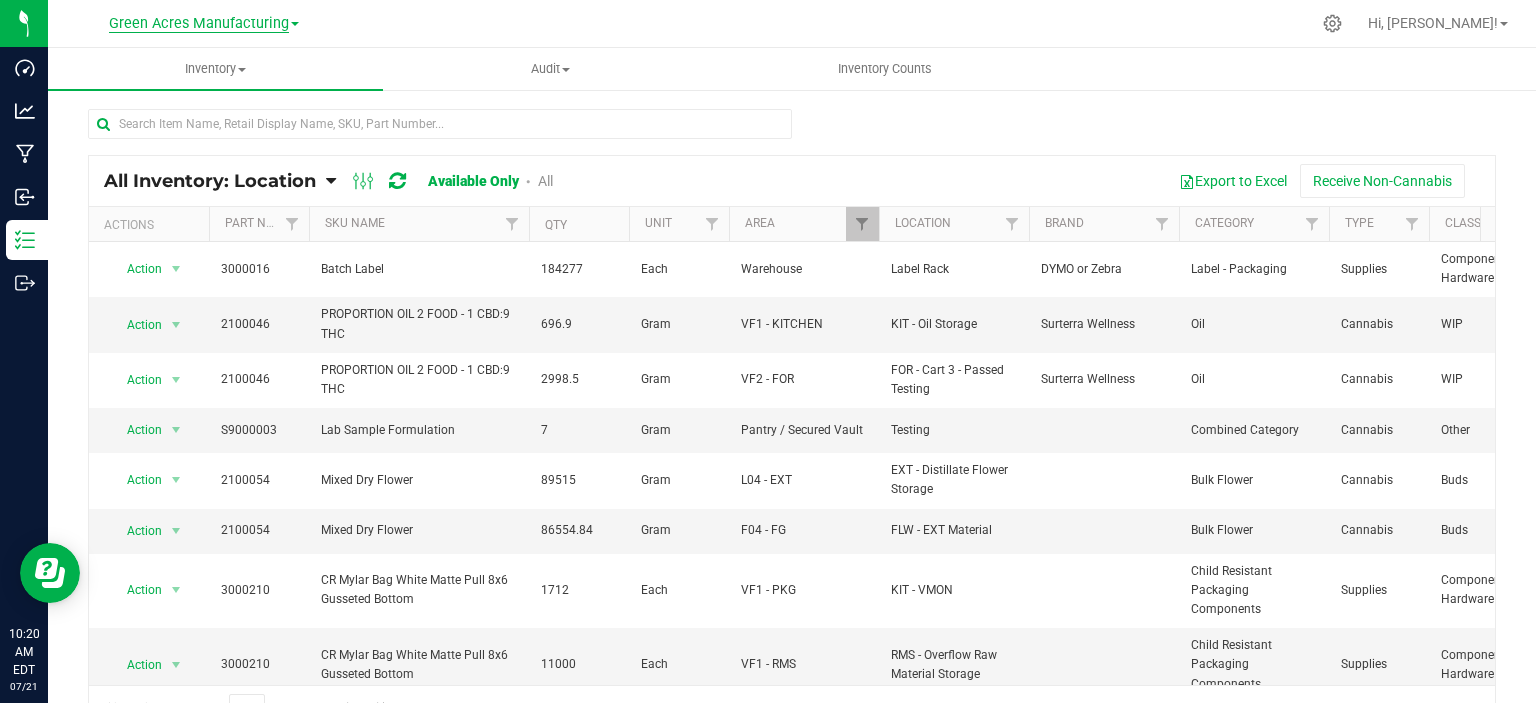 click on "Green Acres Manufacturing" at bounding box center (199, 24) 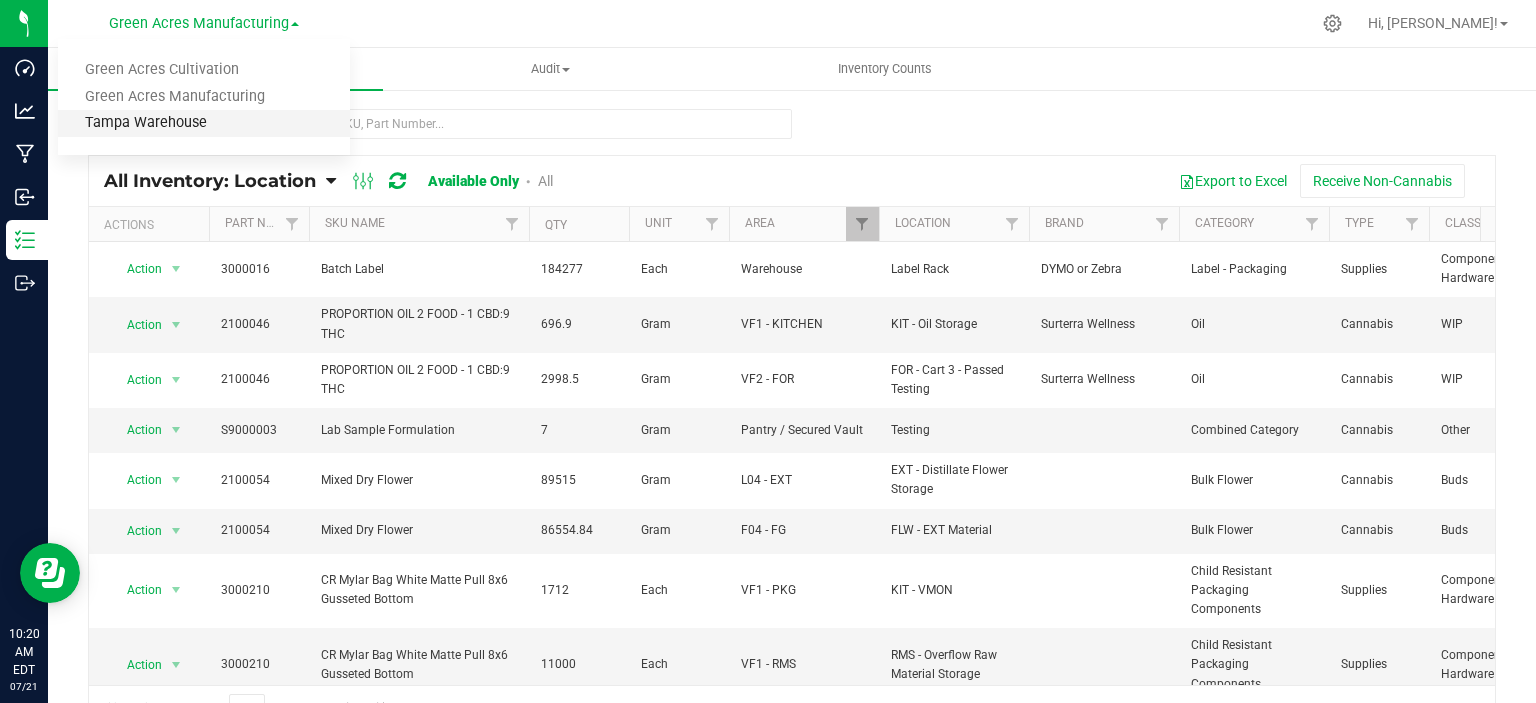 click on "Tampa Warehouse" at bounding box center [204, 123] 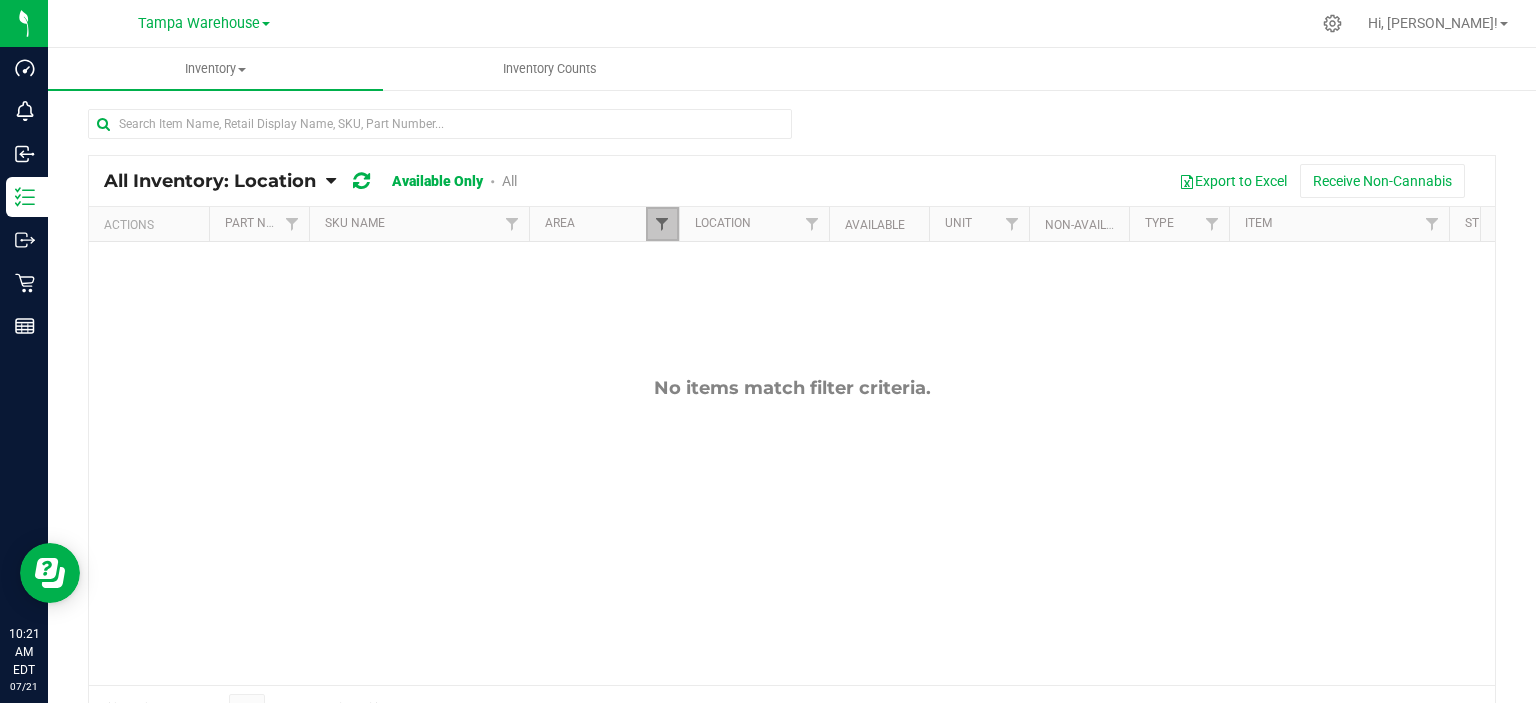 click at bounding box center (662, 224) 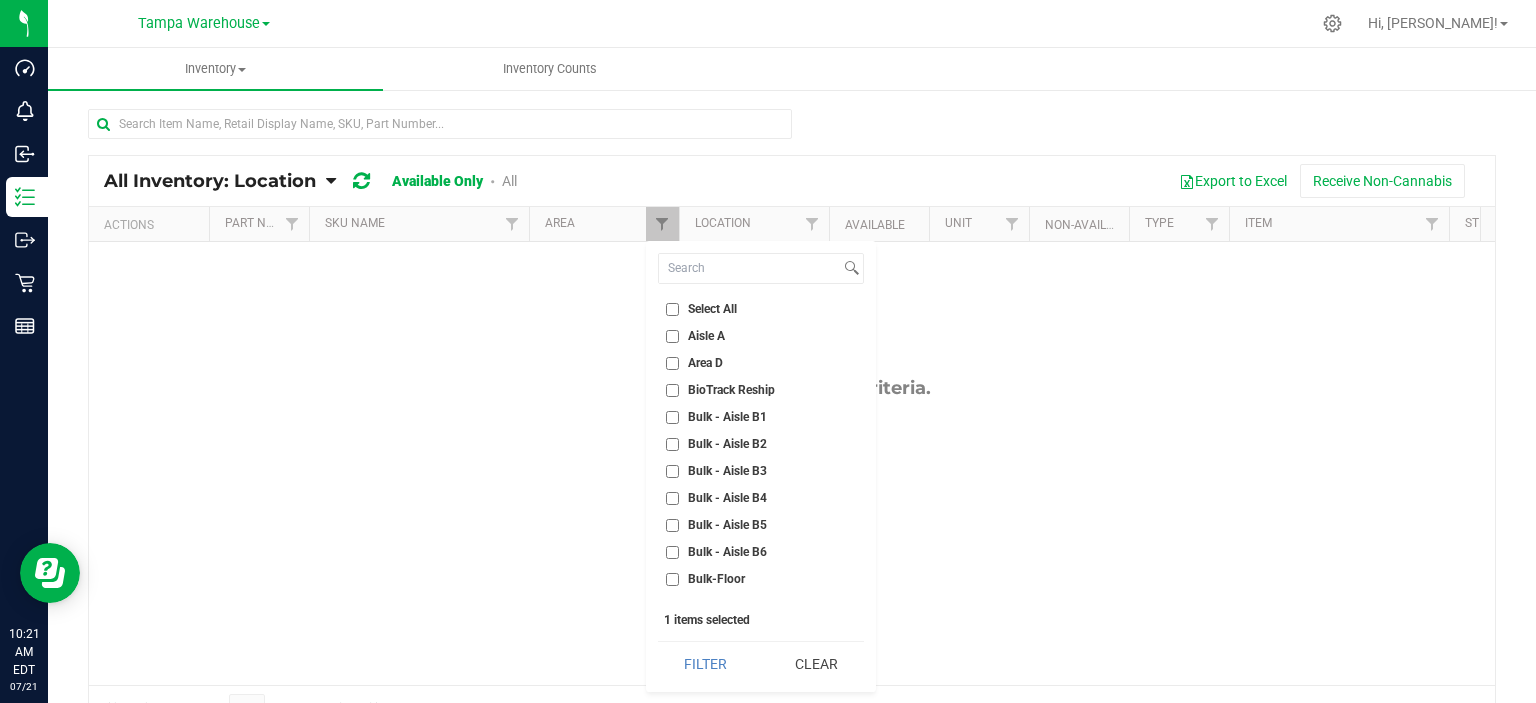 click on "Select All" at bounding box center (712, 309) 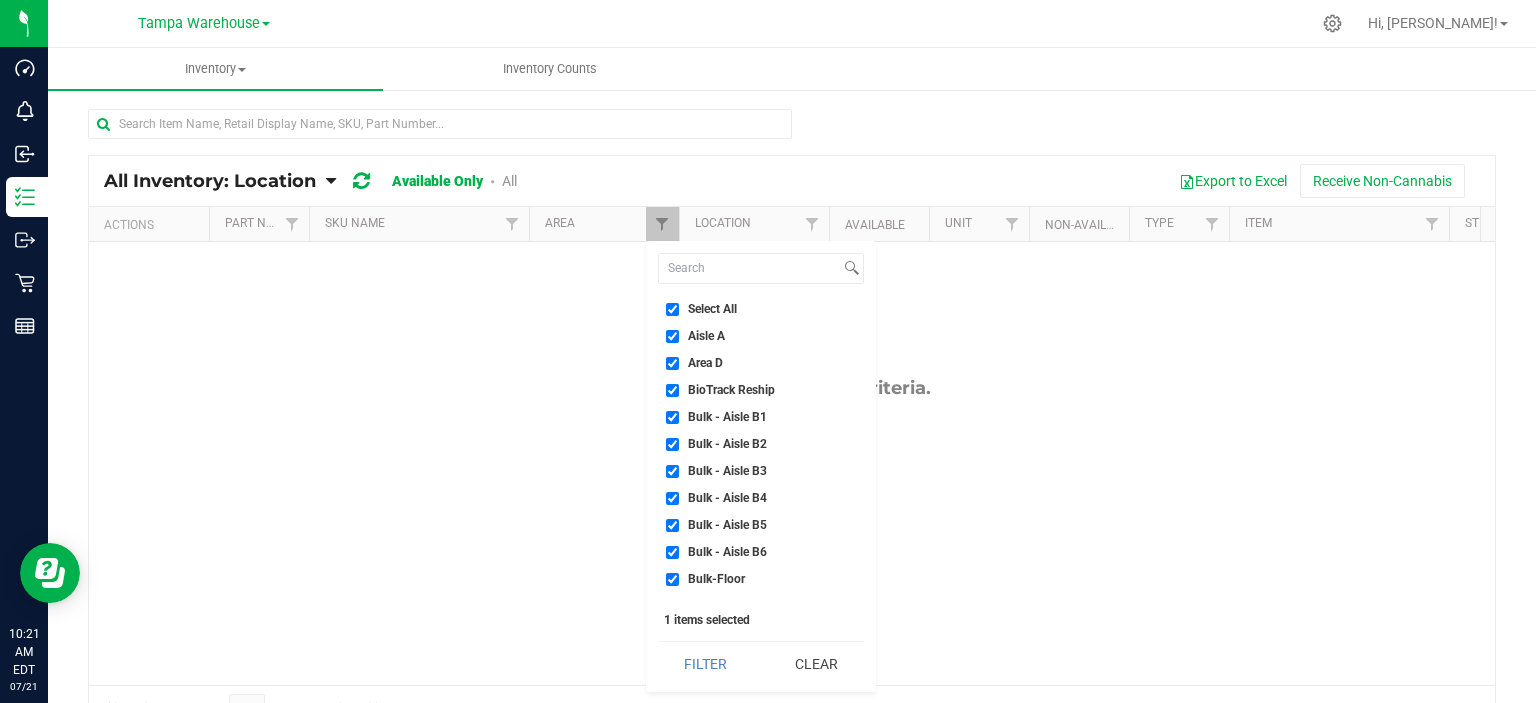 checkbox on "true" 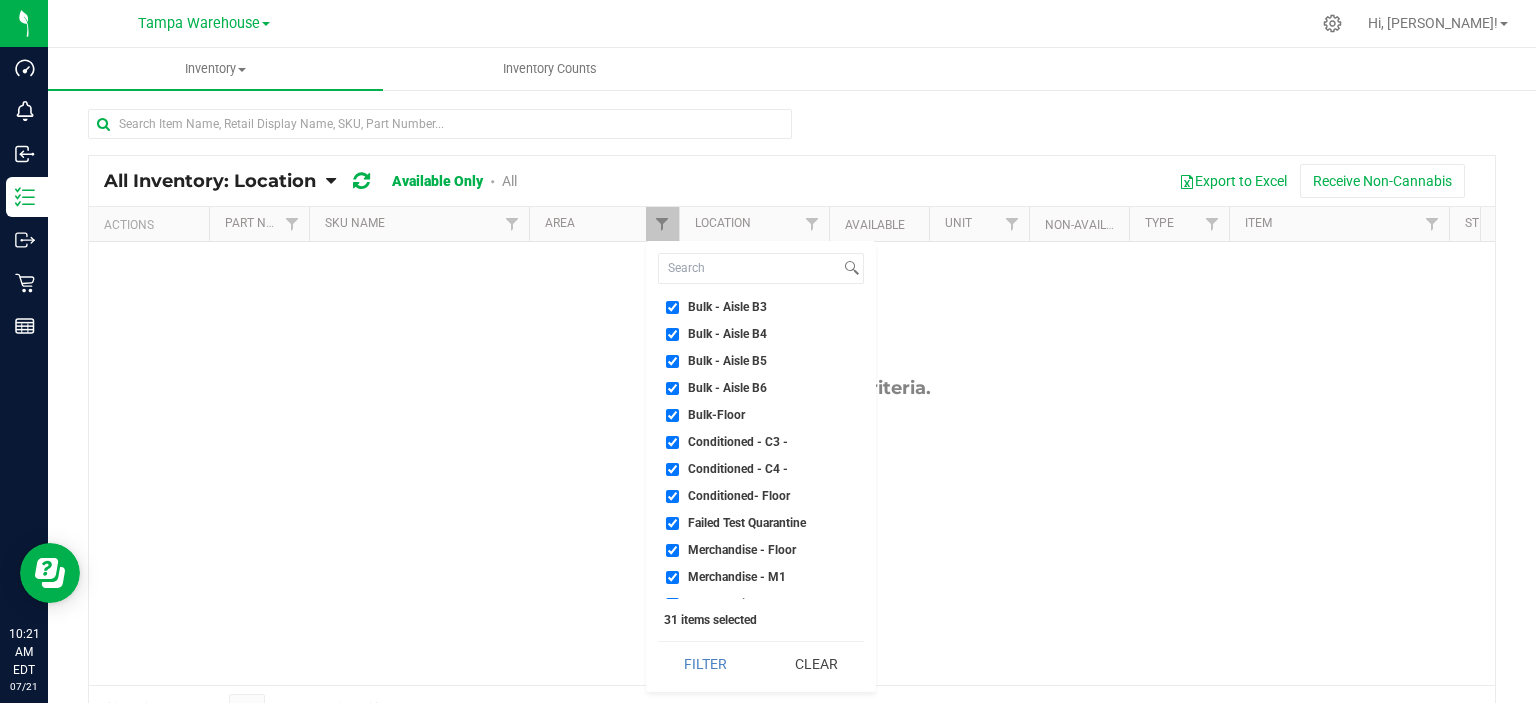 scroll, scrollTop: 200, scrollLeft: 0, axis: vertical 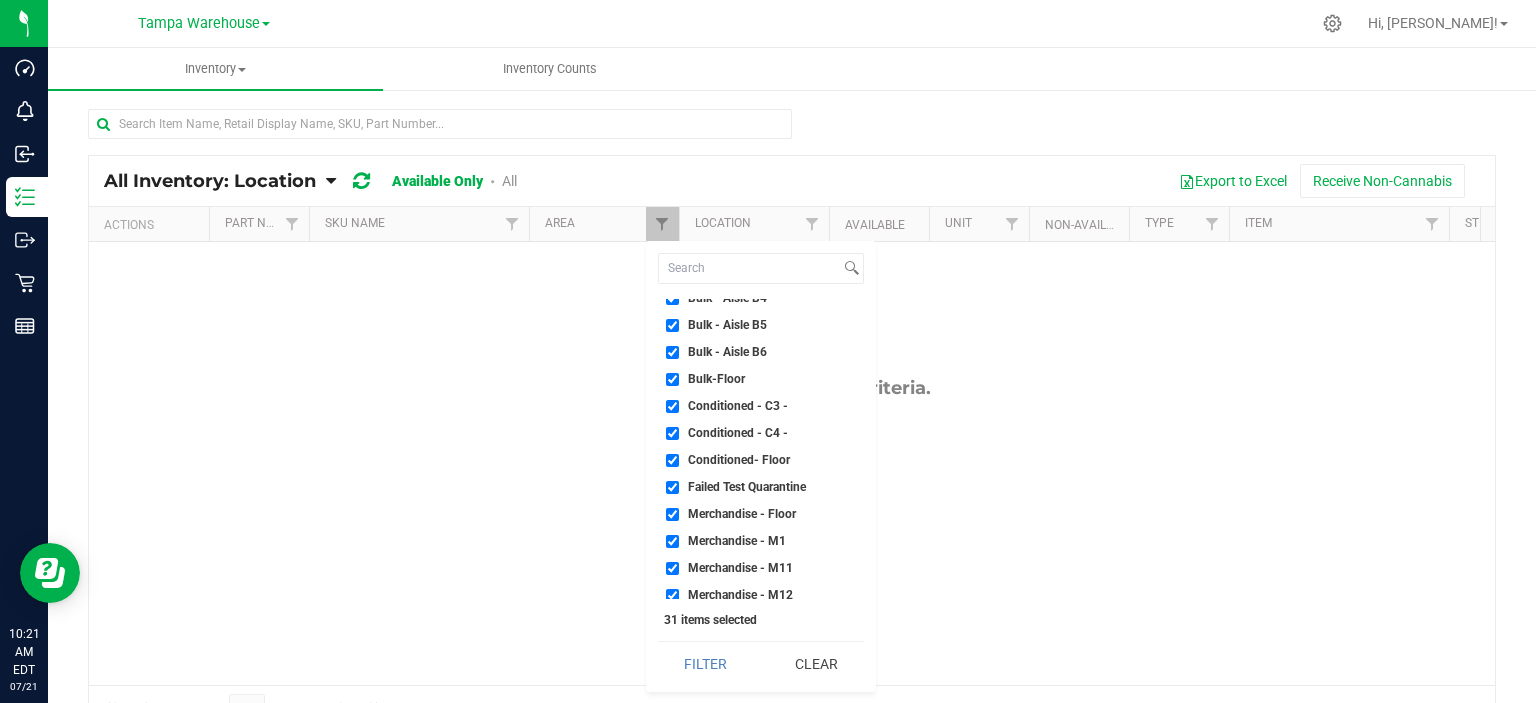 click on "Failed Test Quarantine" at bounding box center (747, 487) 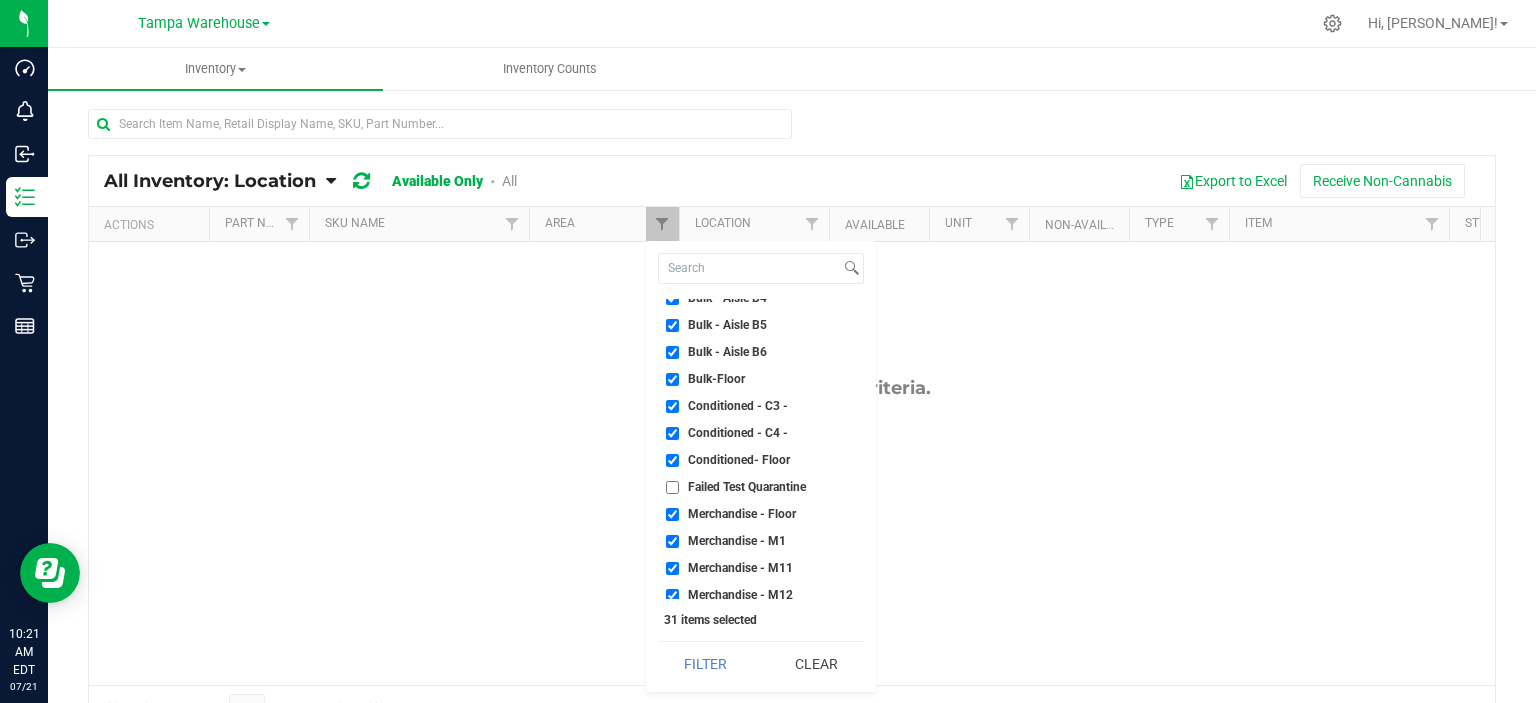 checkbox on "false" 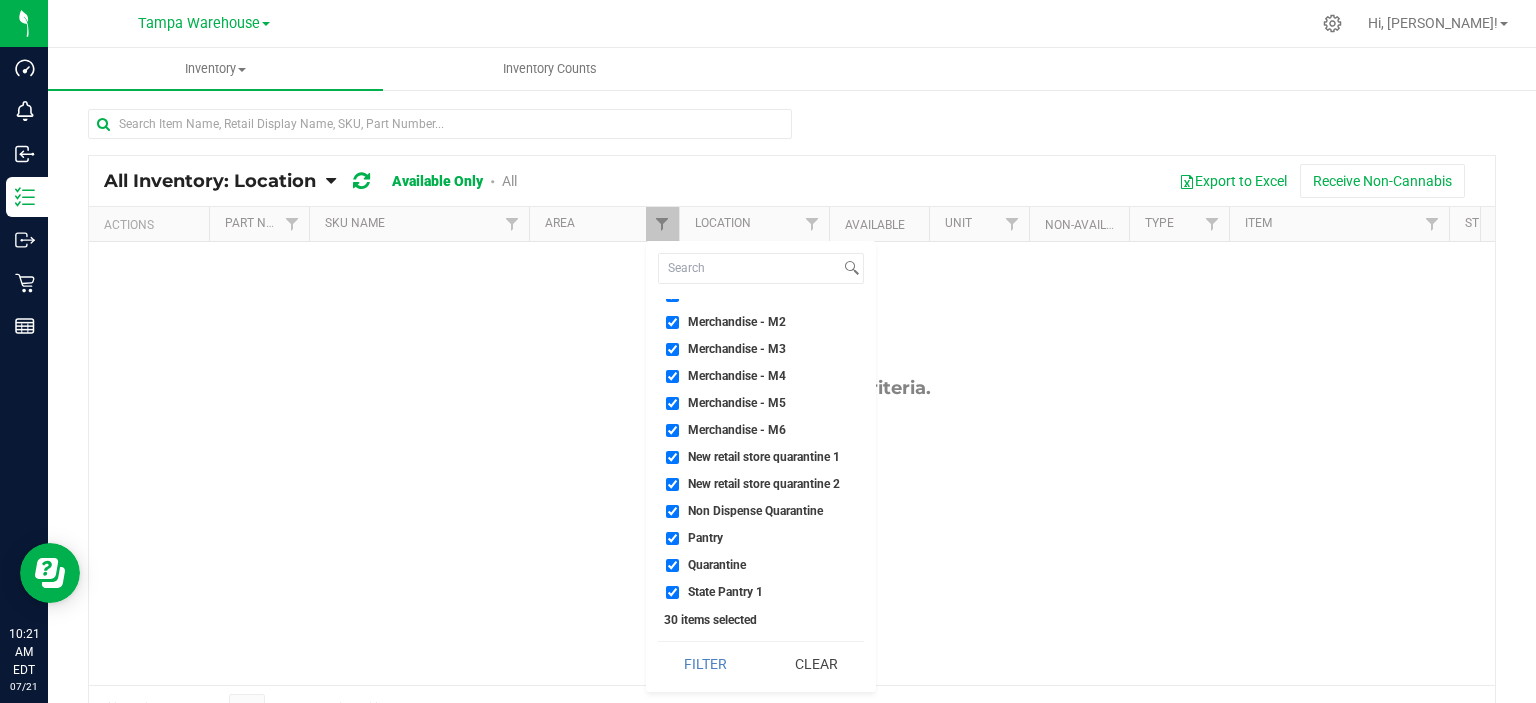 scroll, scrollTop: 557, scrollLeft: 0, axis: vertical 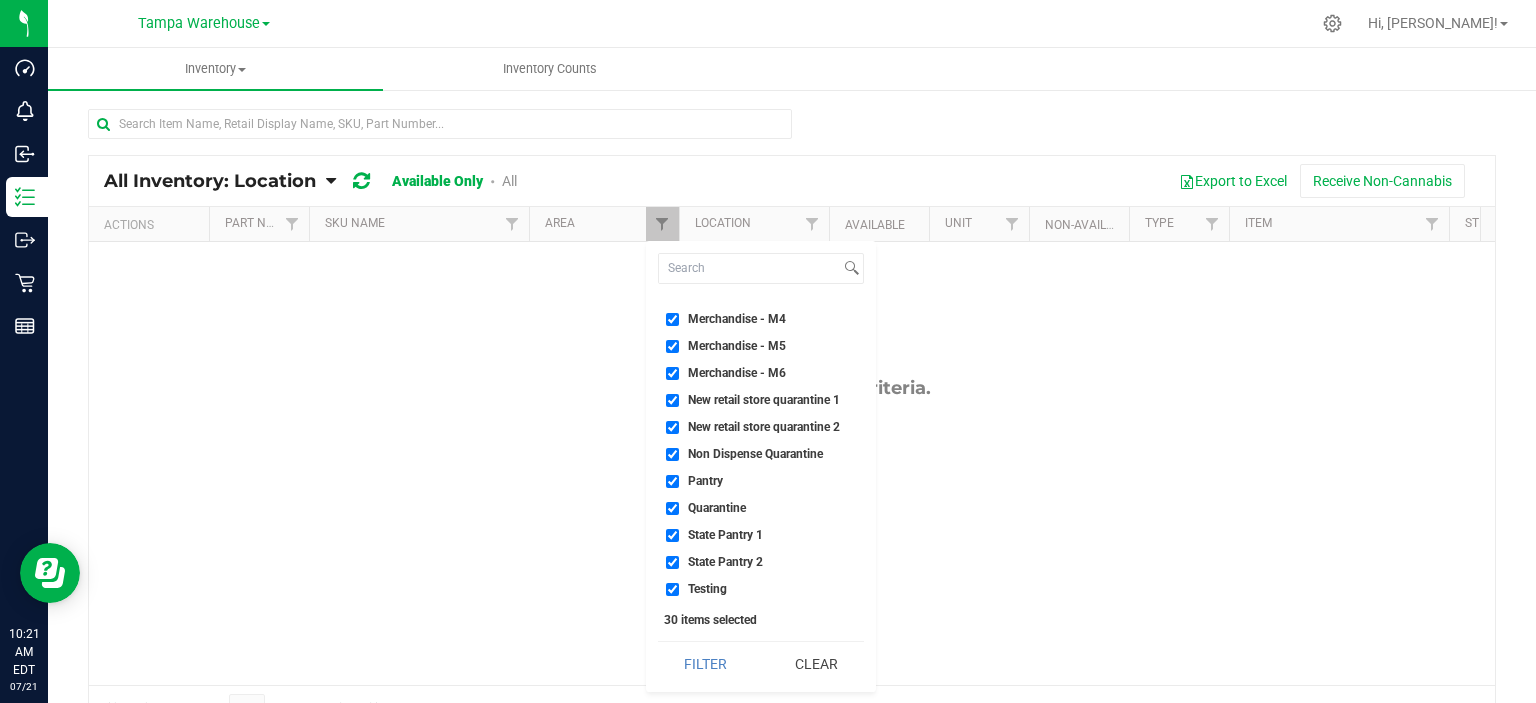 click on "New retail store quarantine 1" at bounding box center (764, 400) 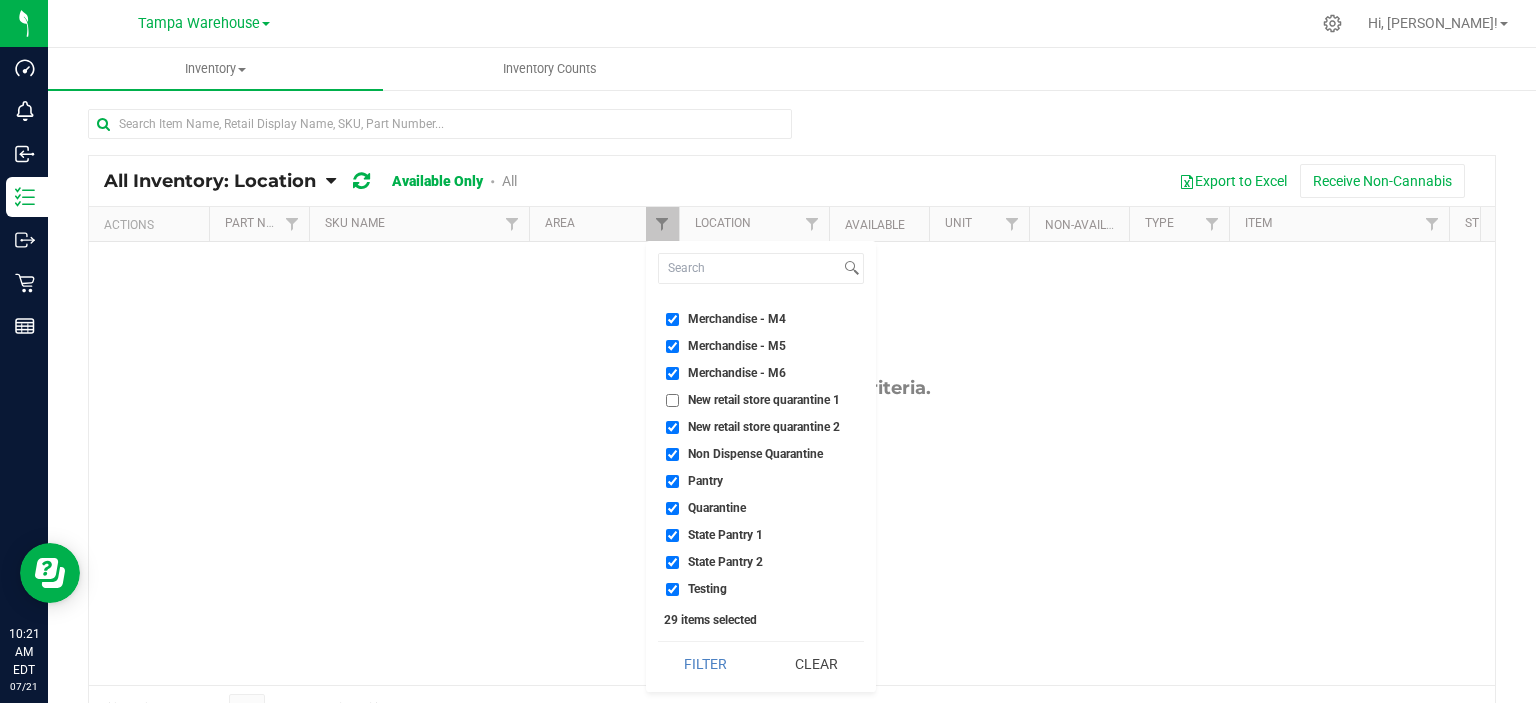 click on "New retail store quarantine 2" at bounding box center [764, 427] 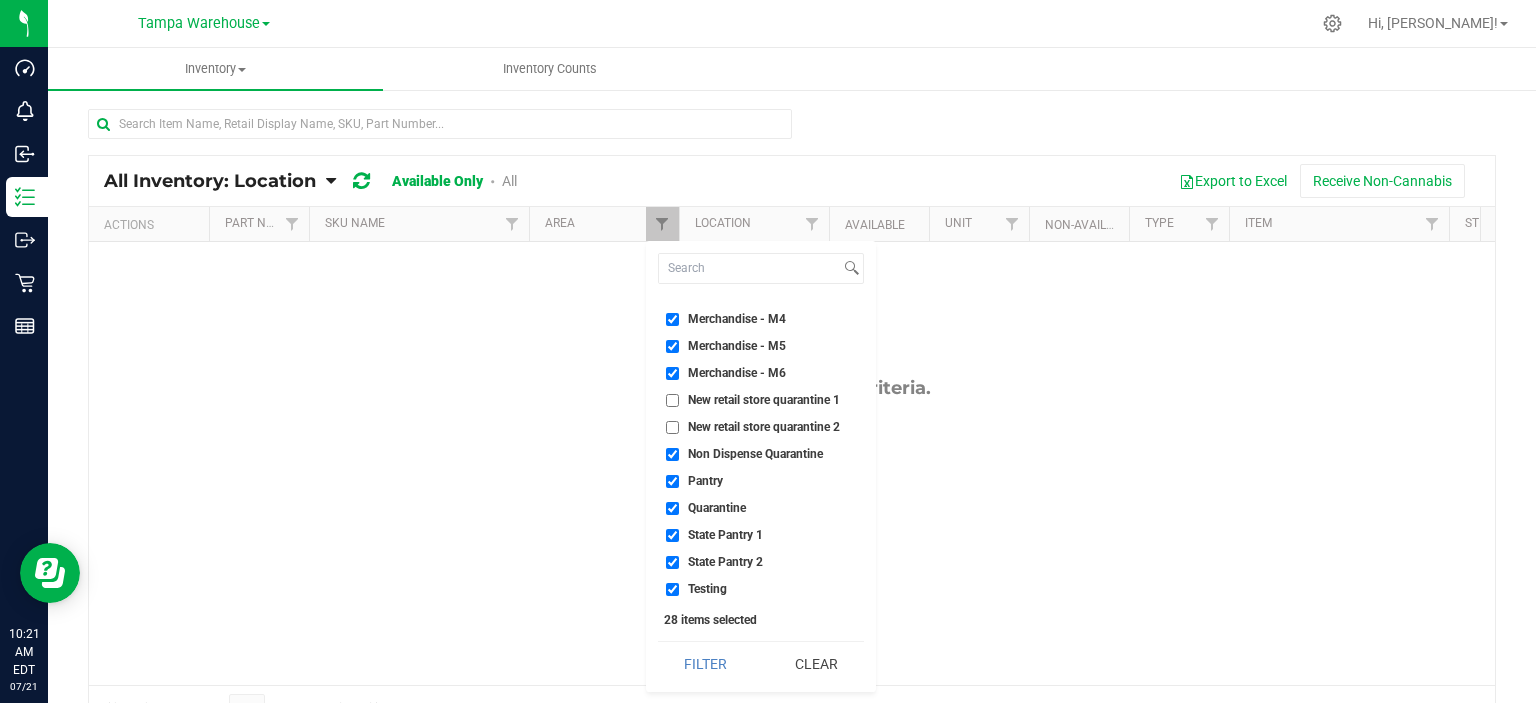 click on "Non Dispense Quarantine" at bounding box center [755, 454] 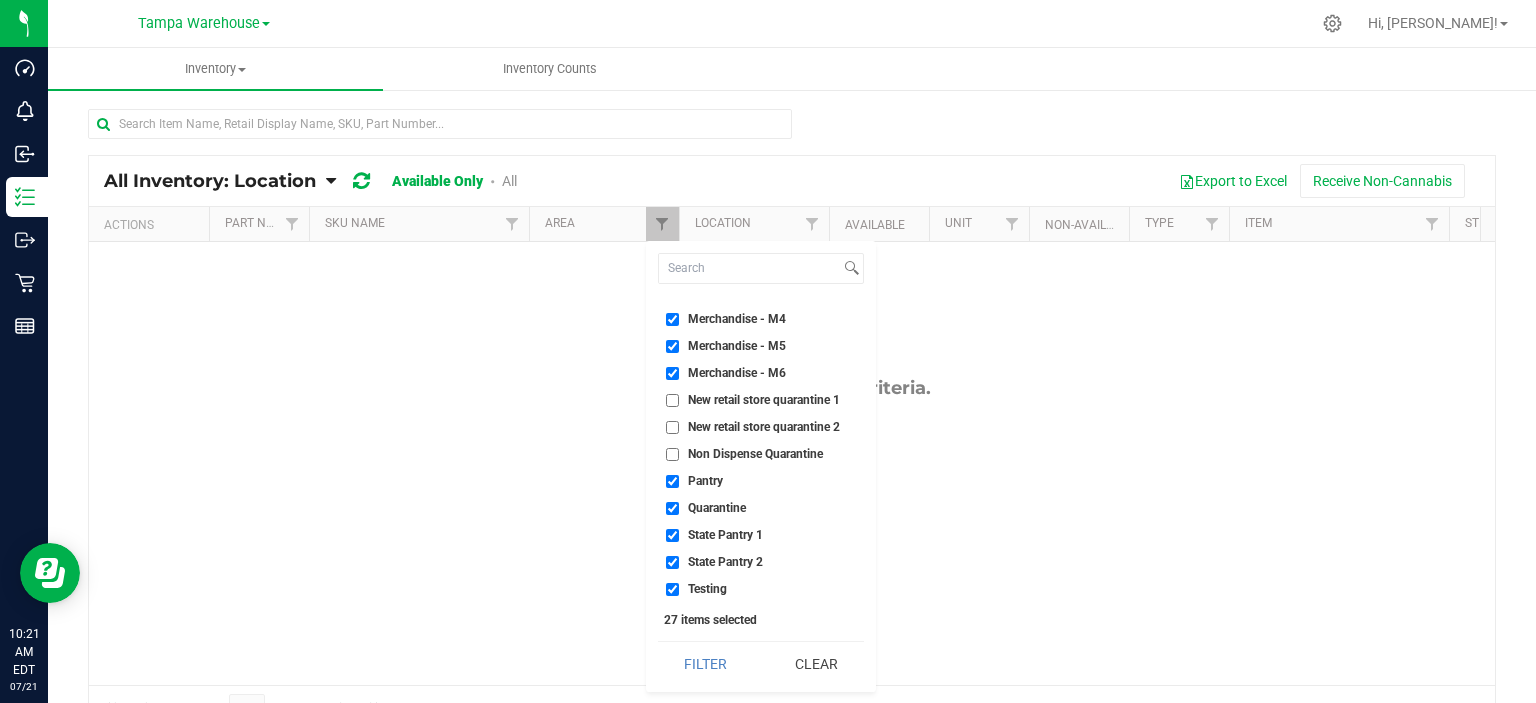 click on "Quarantine" at bounding box center (717, 508) 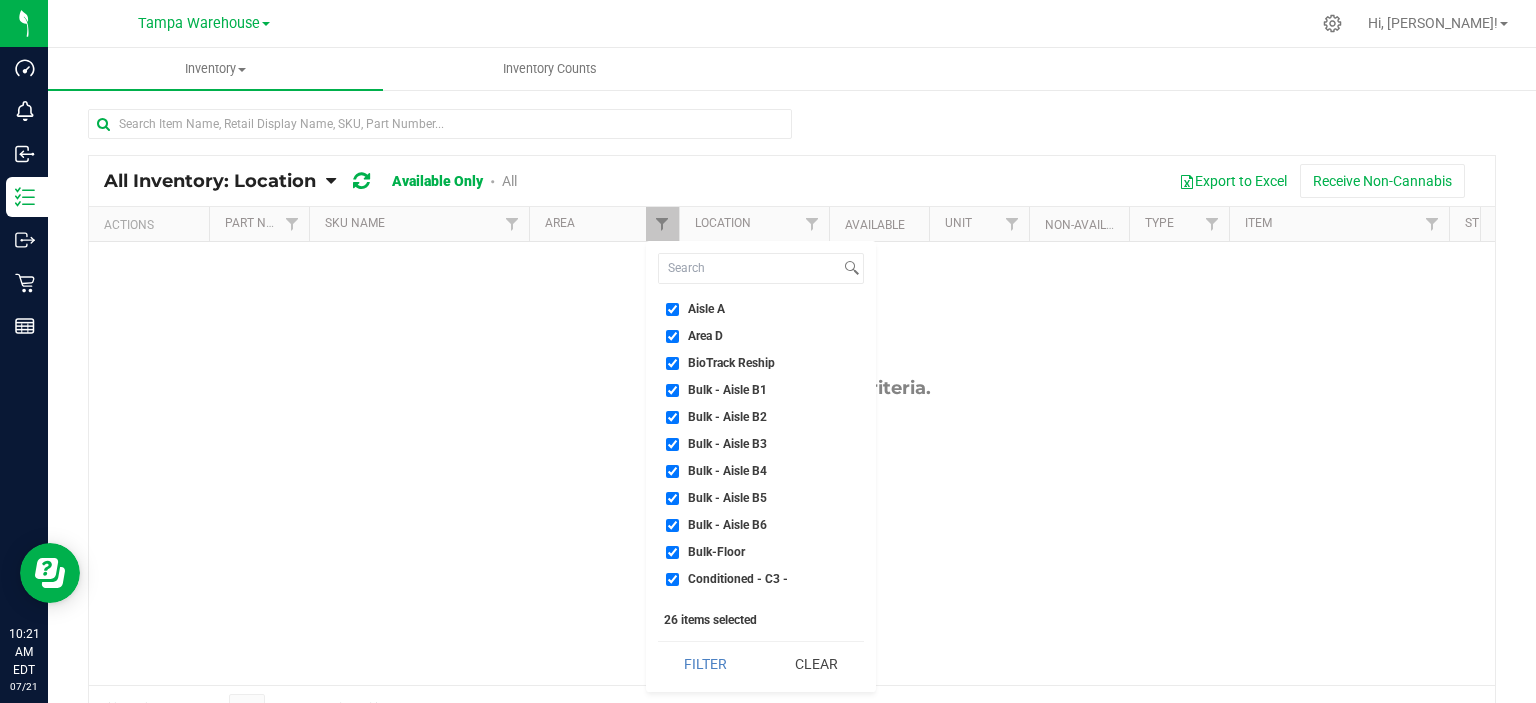 scroll, scrollTop: 0, scrollLeft: 0, axis: both 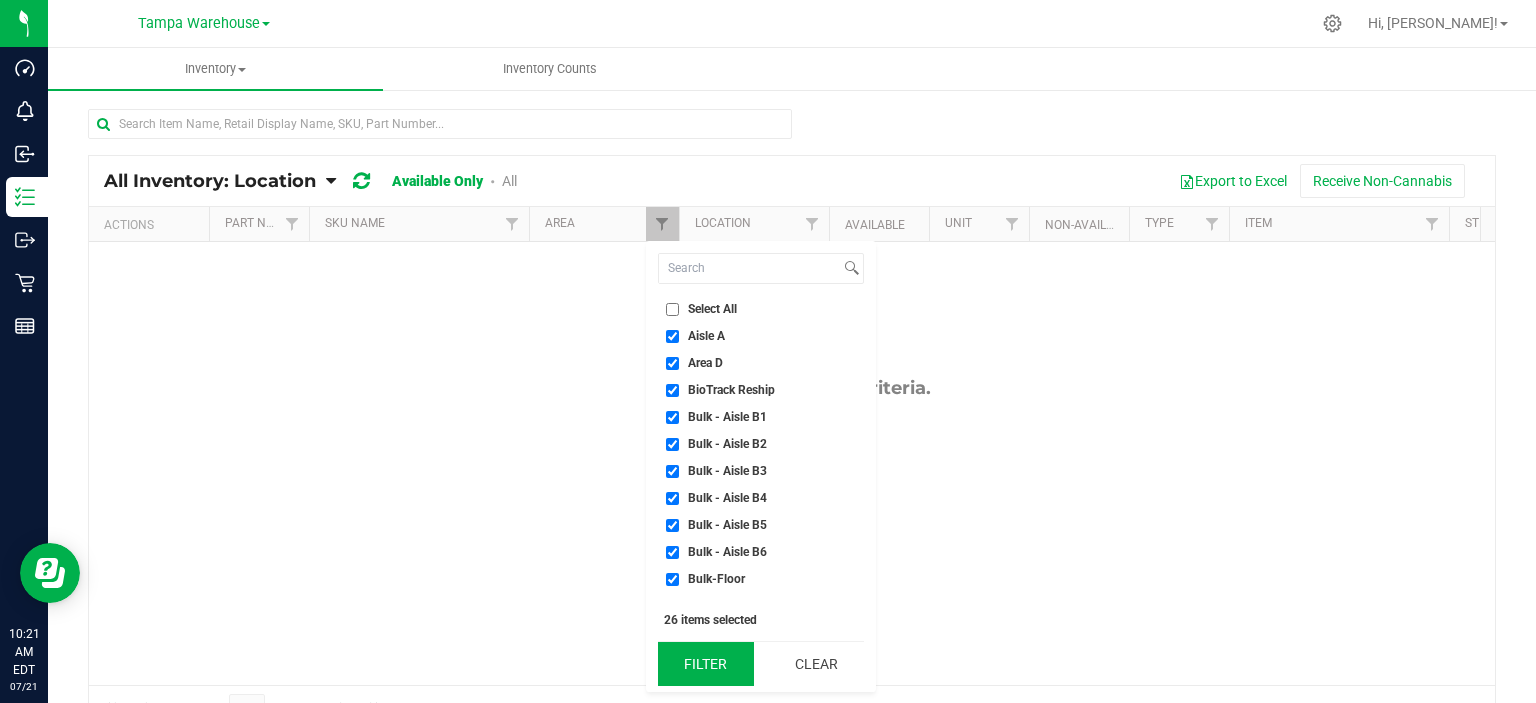 click on "Filter" at bounding box center (706, 664) 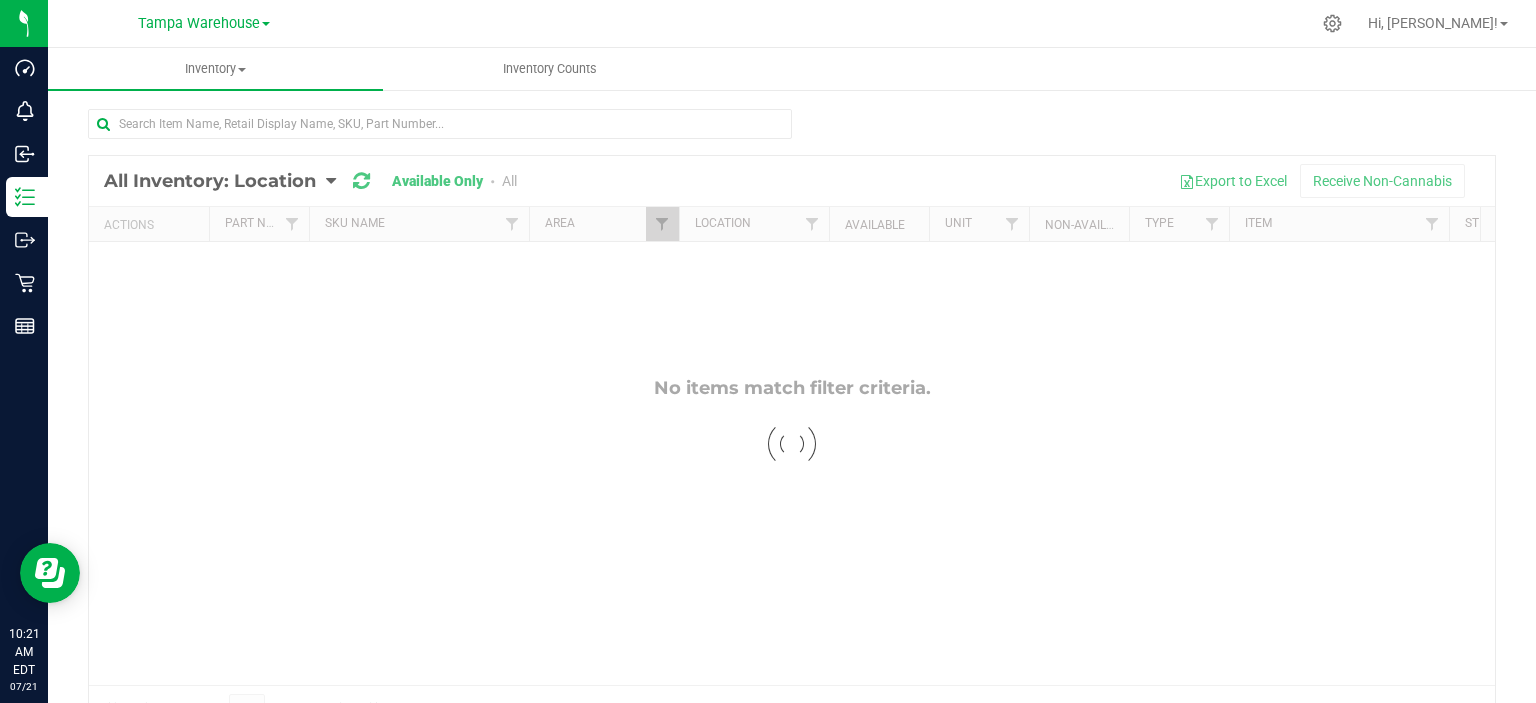 click at bounding box center (792, 444) 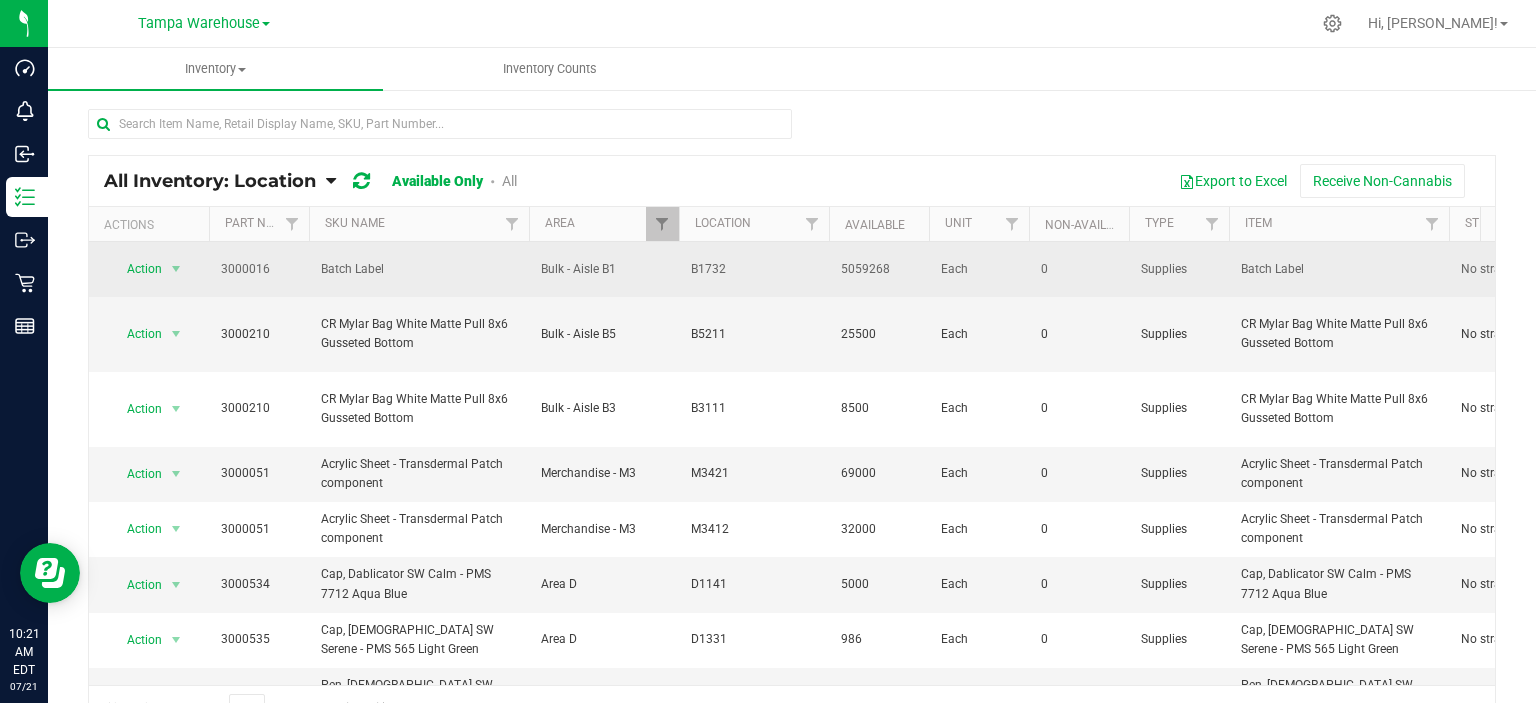 click on "B1732" at bounding box center [754, 269] 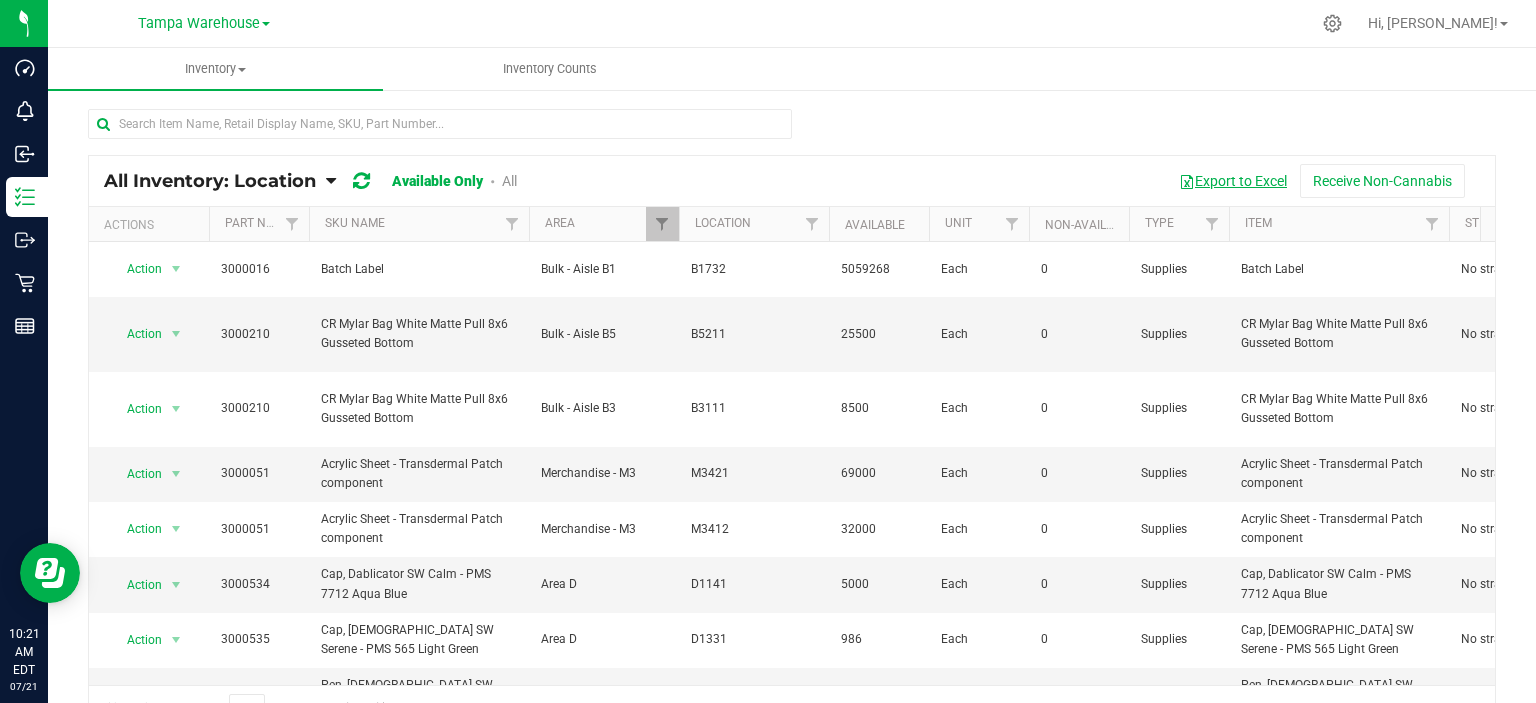 click on "Export to Excel" at bounding box center [1233, 181] 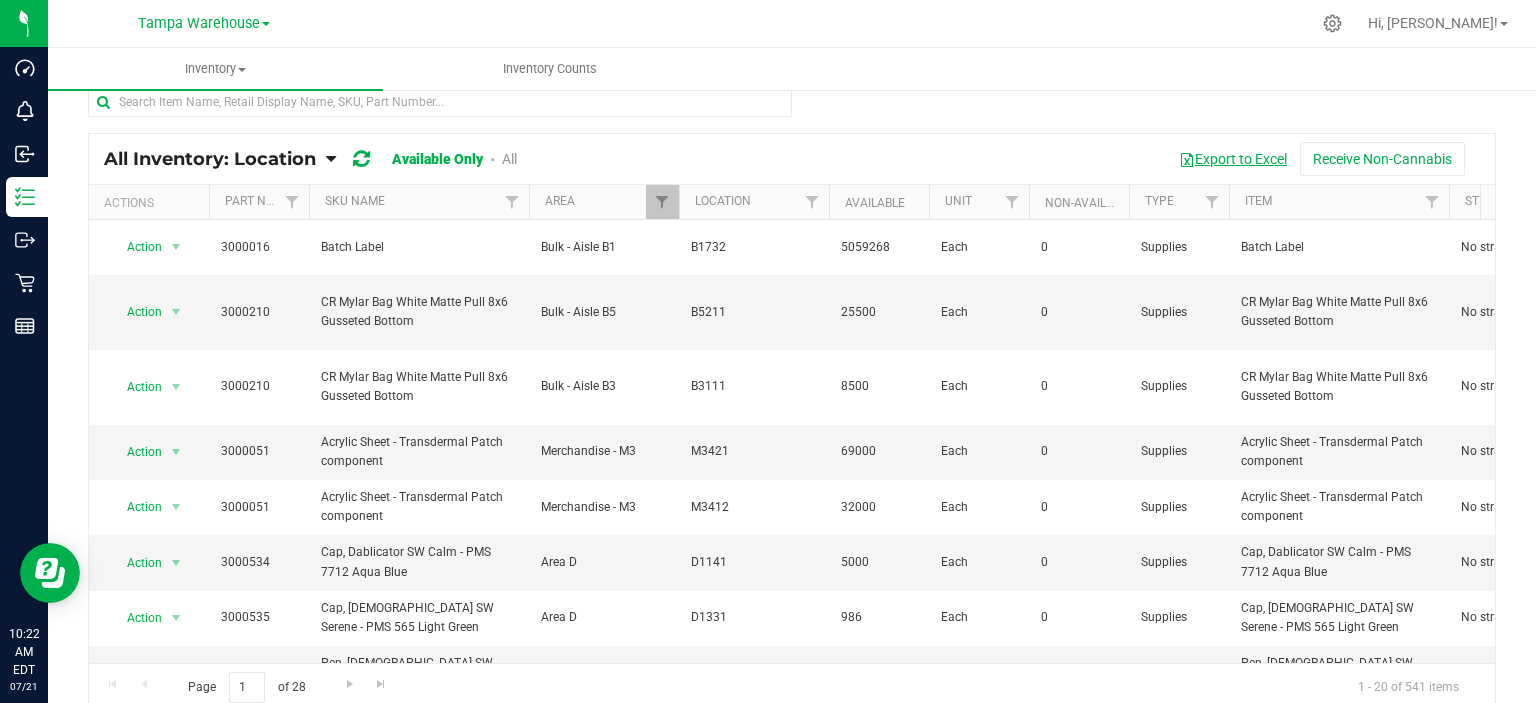 scroll, scrollTop: 0, scrollLeft: 0, axis: both 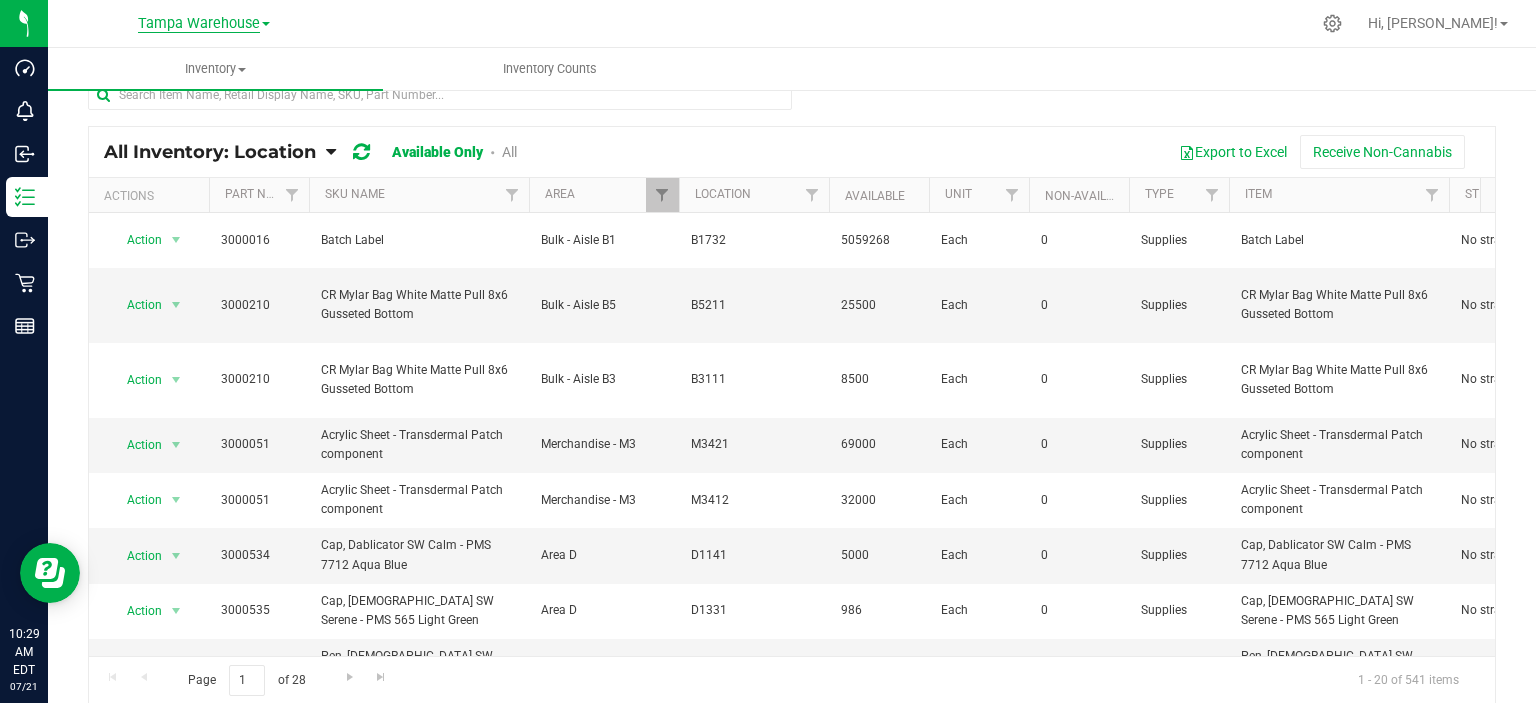 click on "Tampa Warehouse" at bounding box center [199, 24] 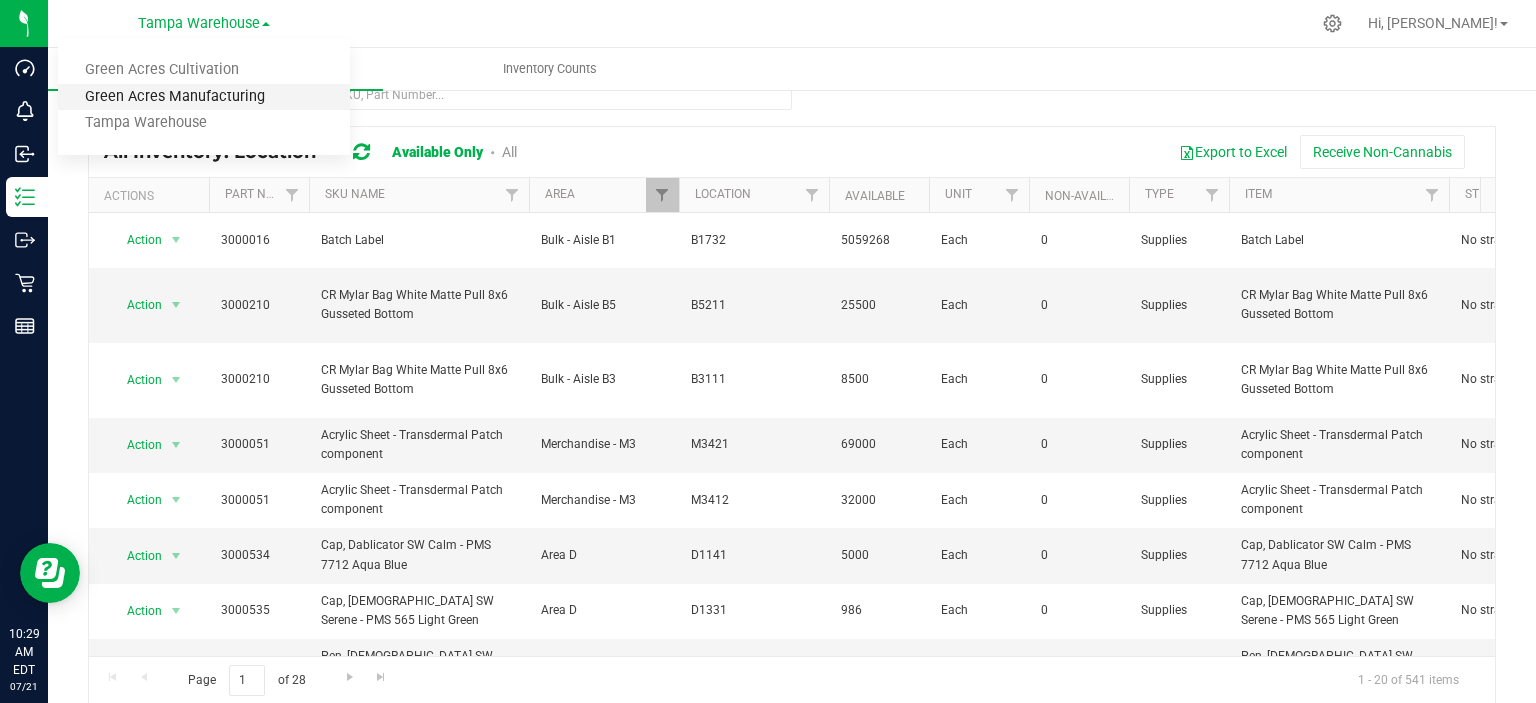 click on "Green Acres Manufacturing" at bounding box center (204, 97) 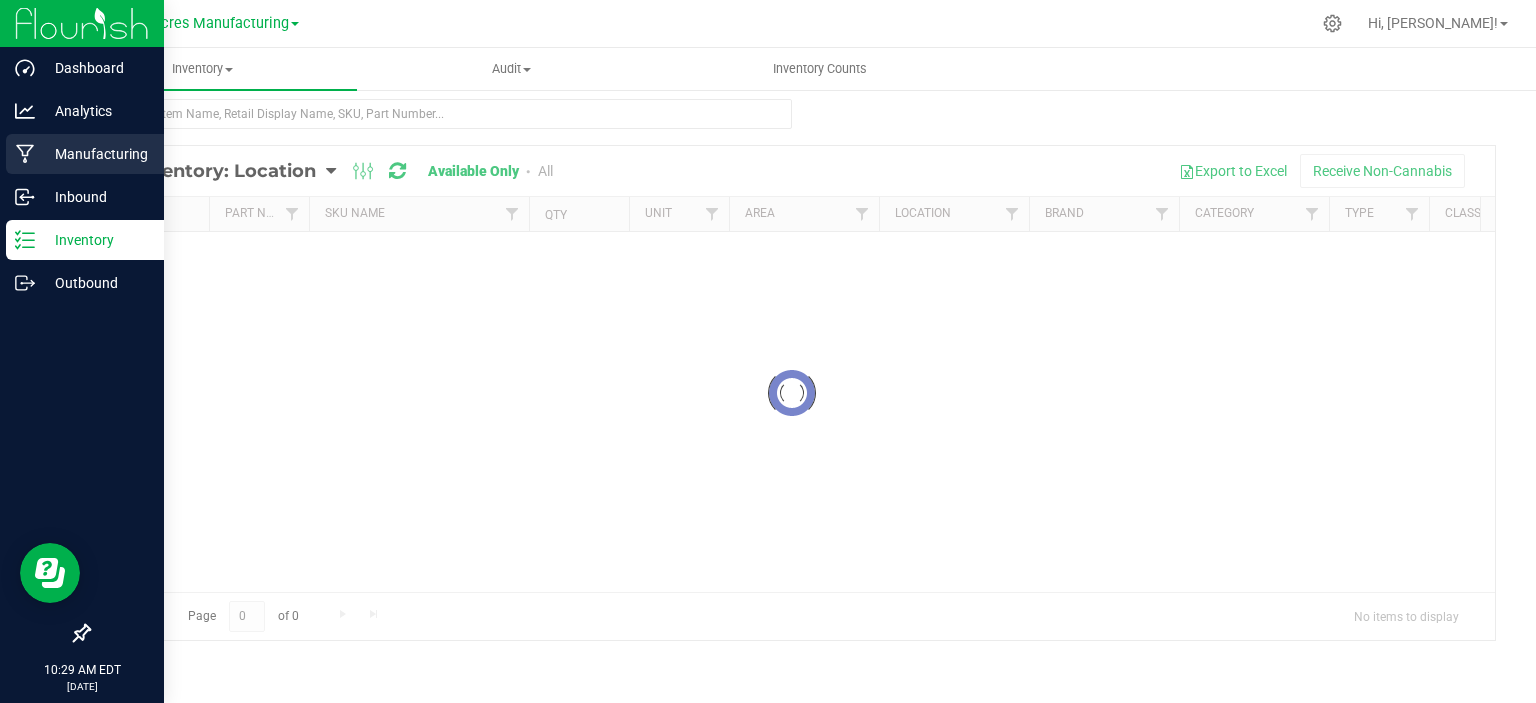 scroll, scrollTop: 9, scrollLeft: 0, axis: vertical 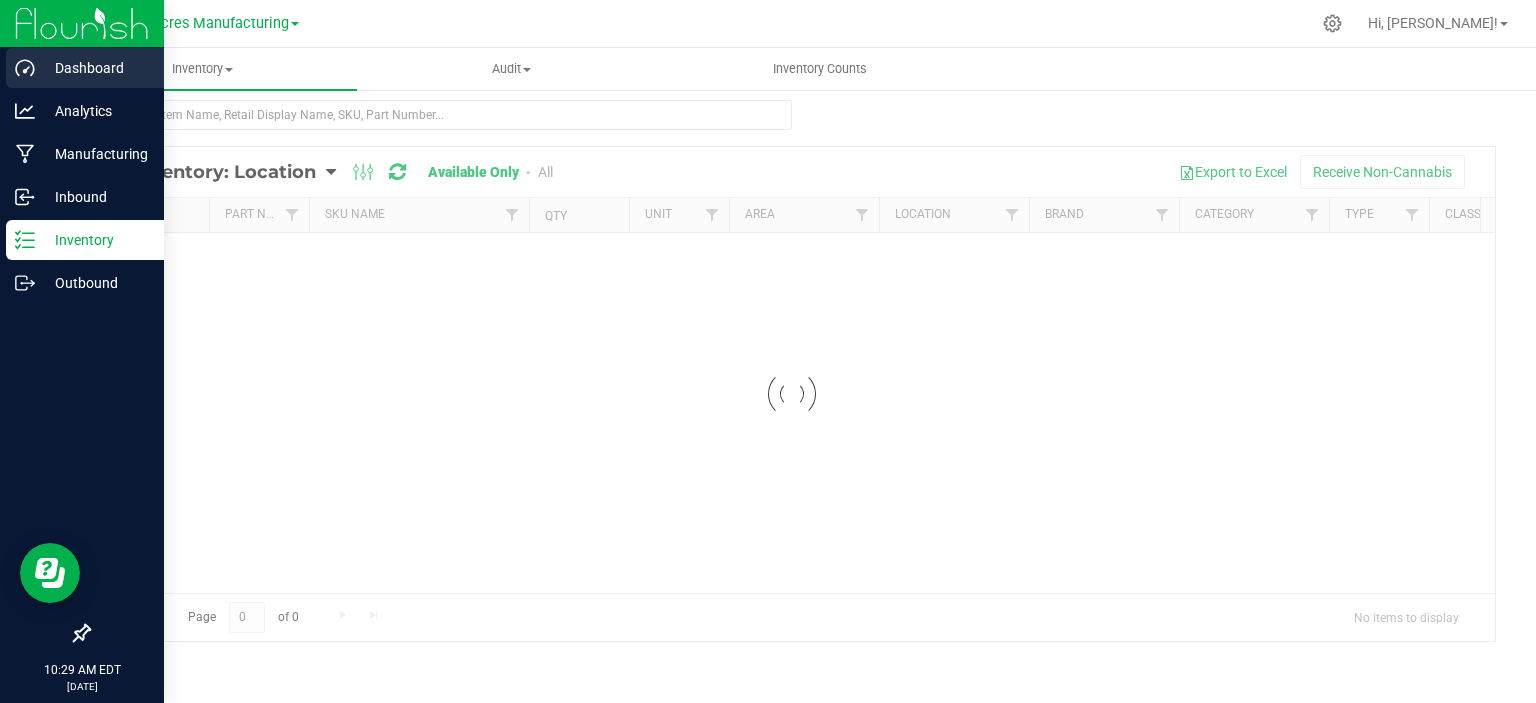 click on "Dashboard" at bounding box center (95, 68) 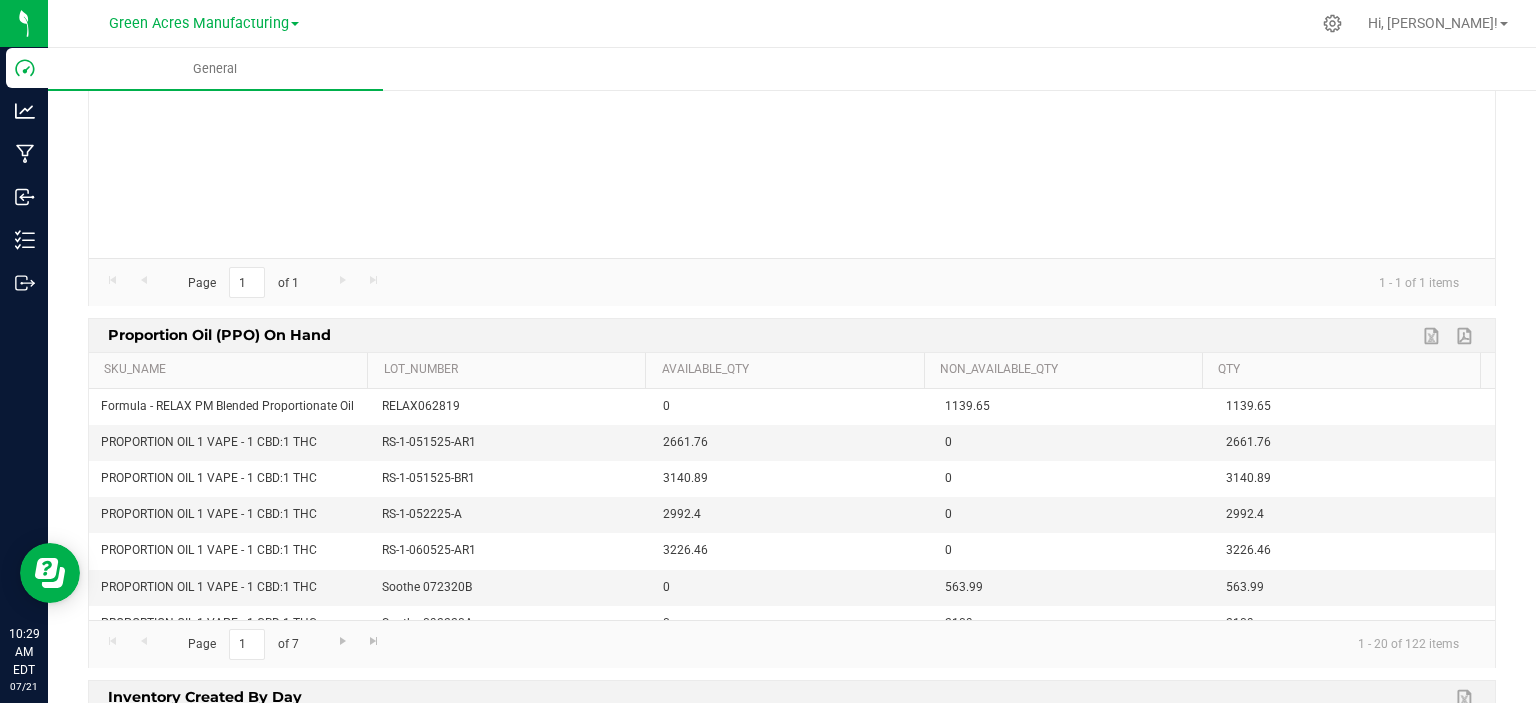 scroll, scrollTop: 2200, scrollLeft: 0, axis: vertical 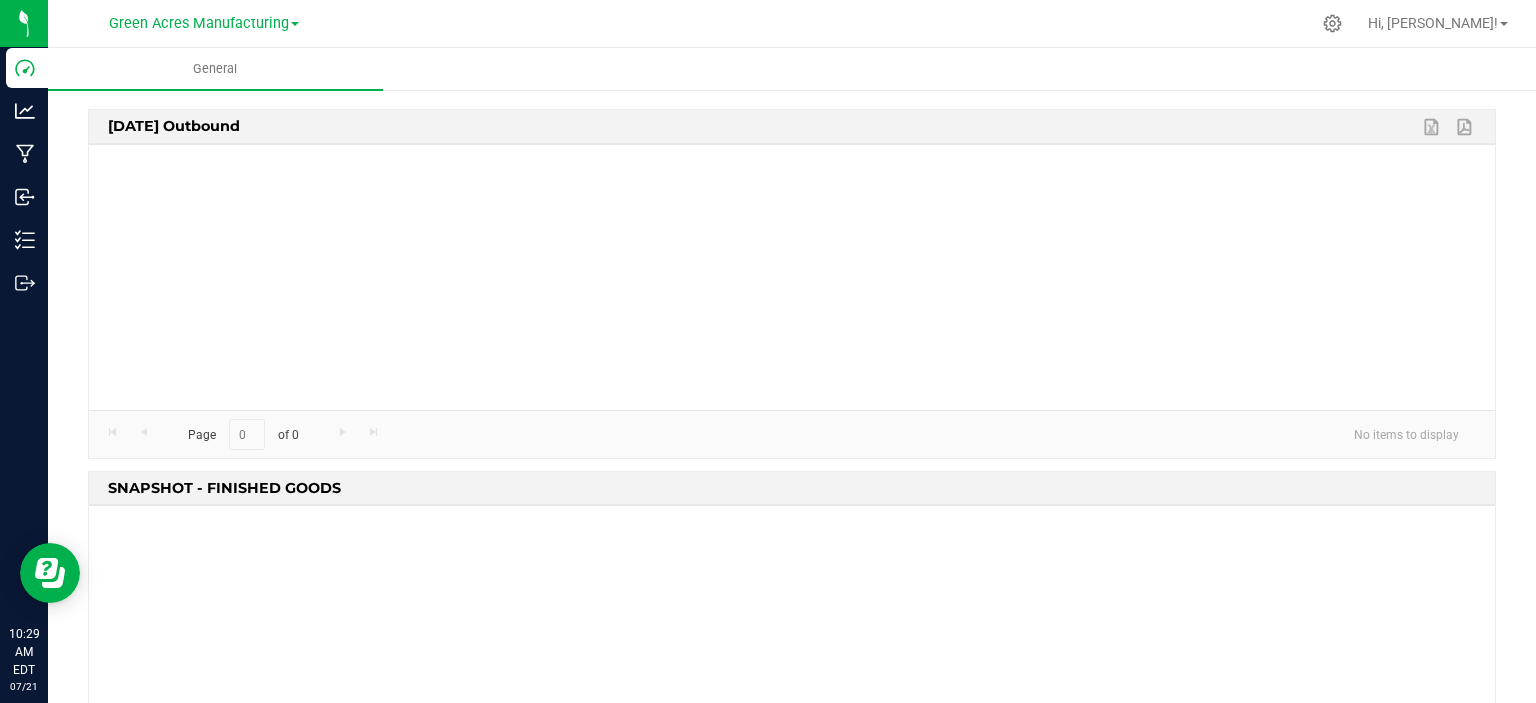 click at bounding box center (792, 277) 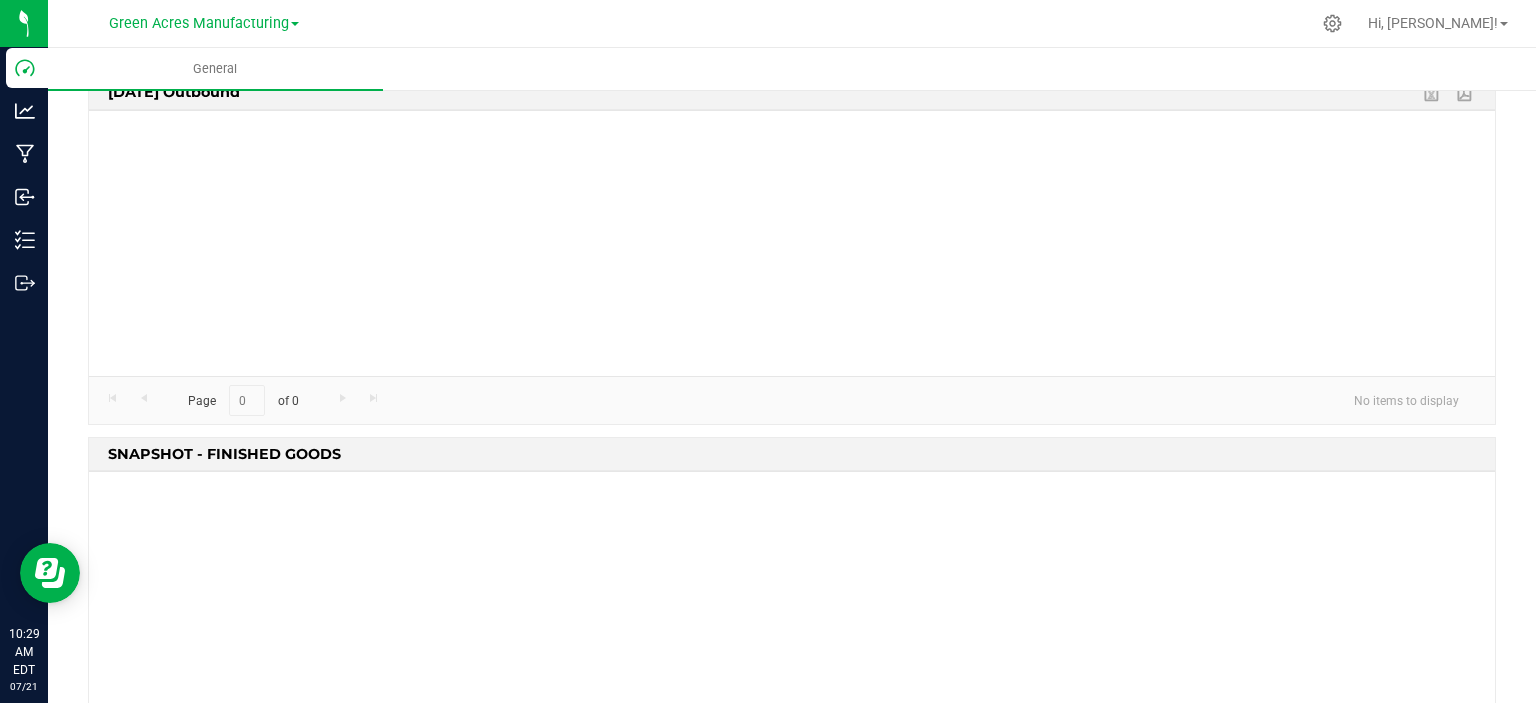 scroll, scrollTop: 0, scrollLeft: 0, axis: both 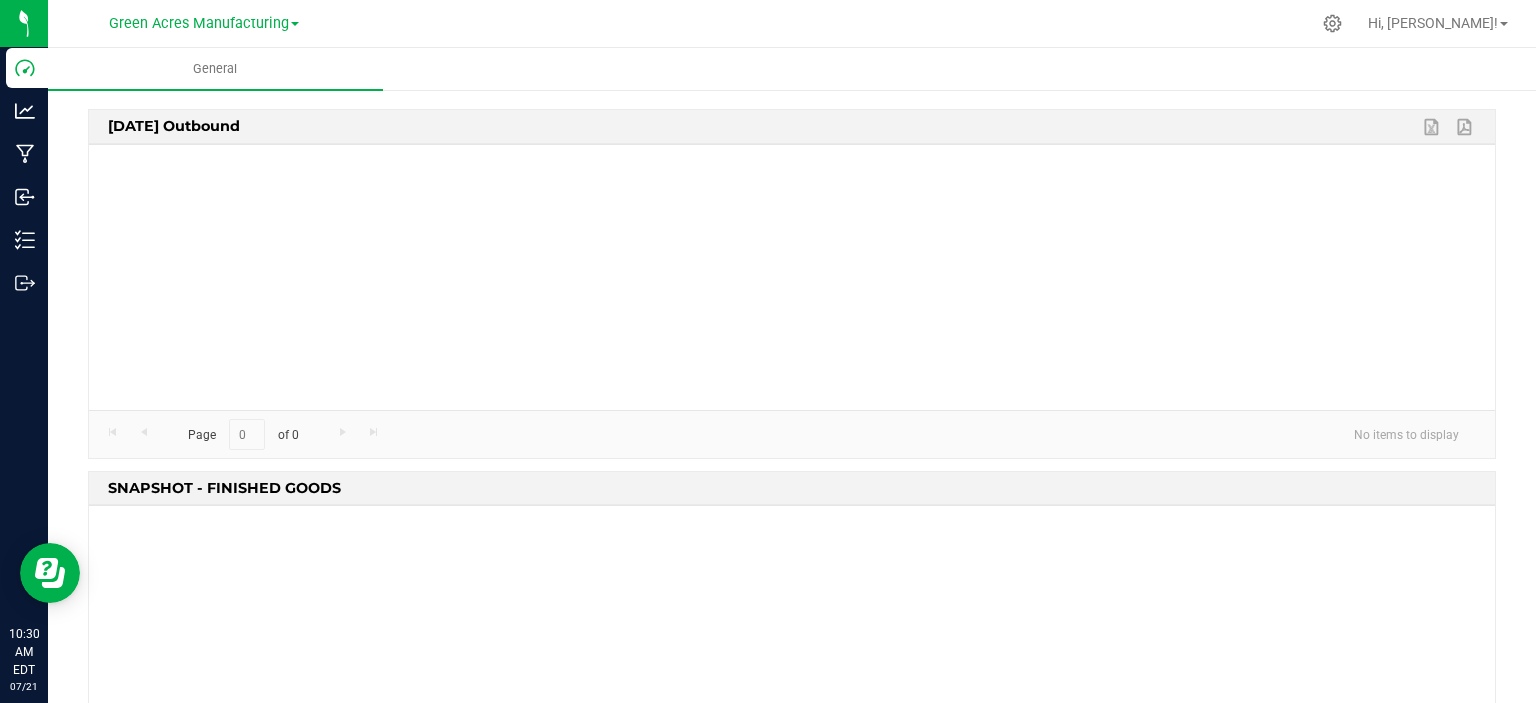 click at bounding box center [792, 277] 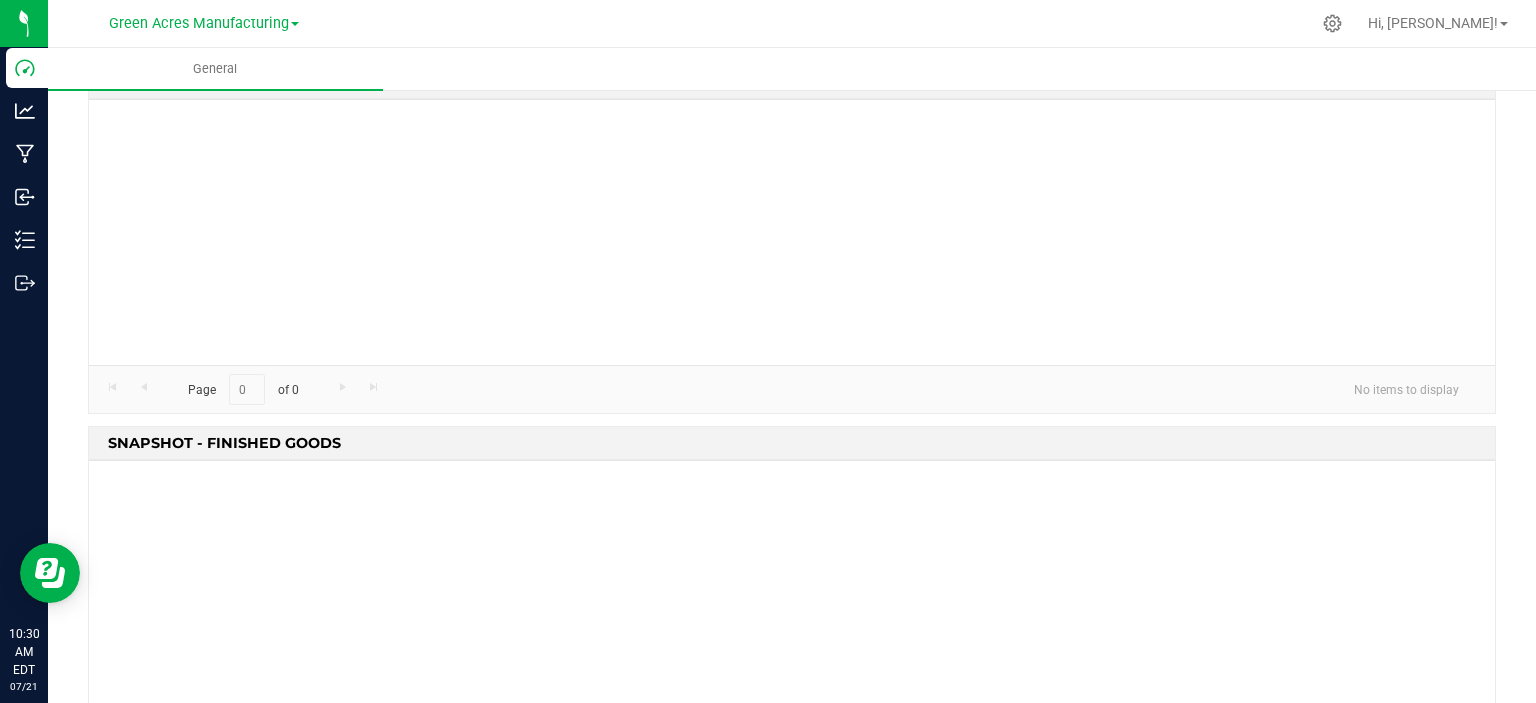 scroll, scrollTop: 0, scrollLeft: 0, axis: both 